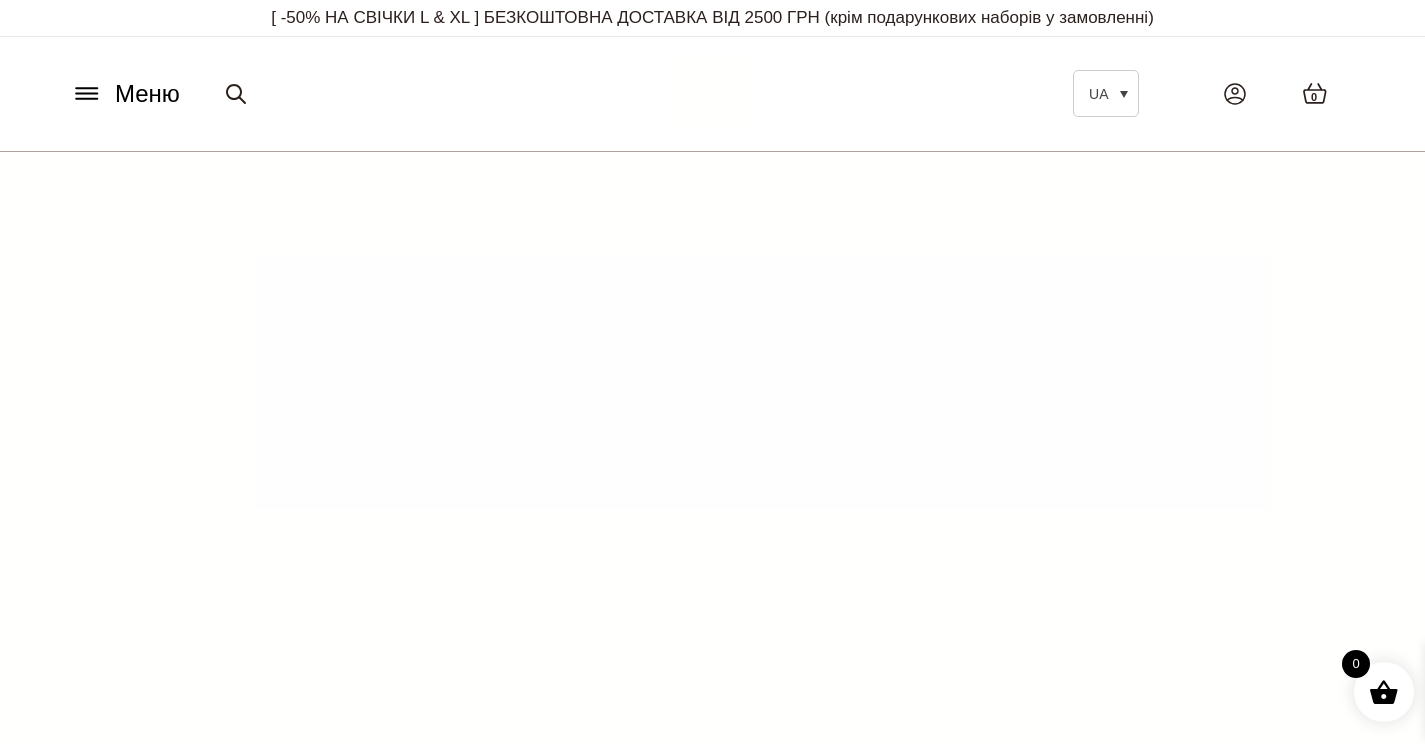 scroll, scrollTop: 0, scrollLeft: 0, axis: both 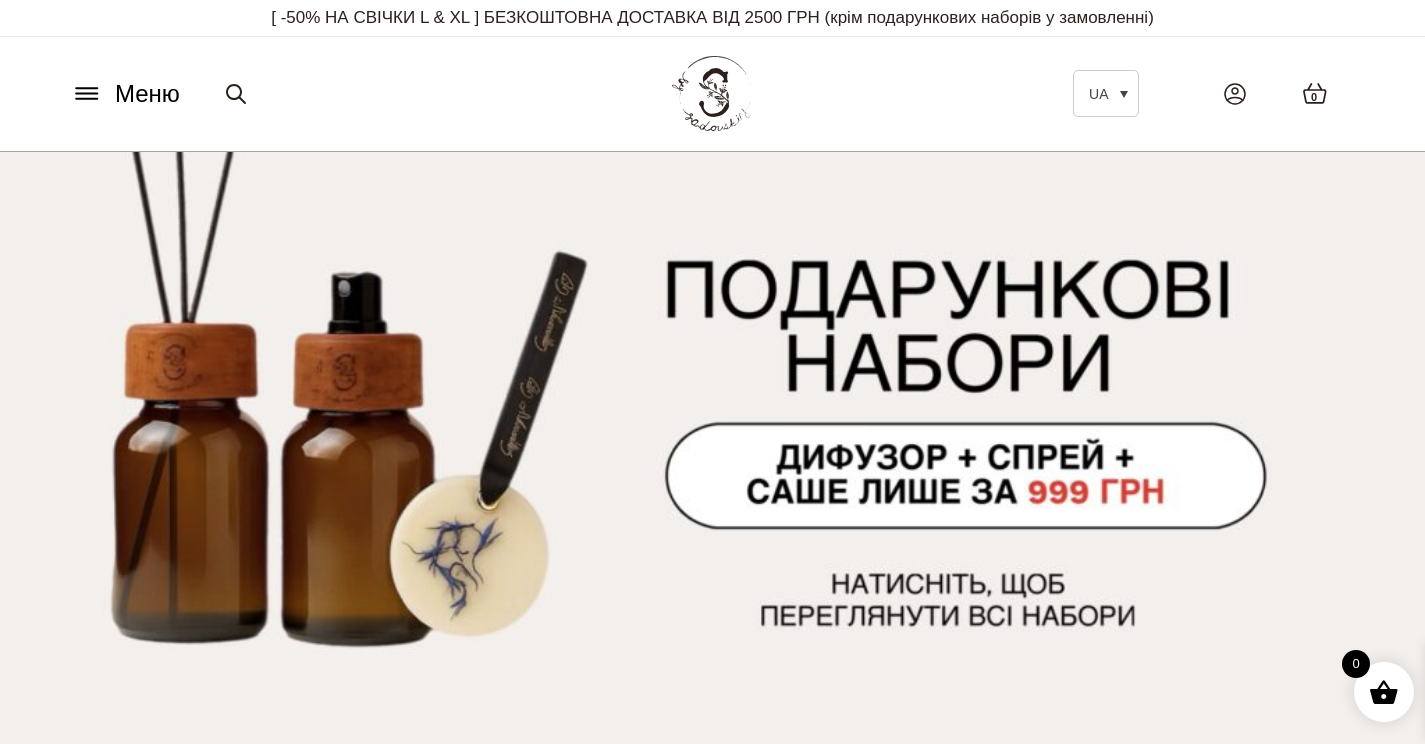click 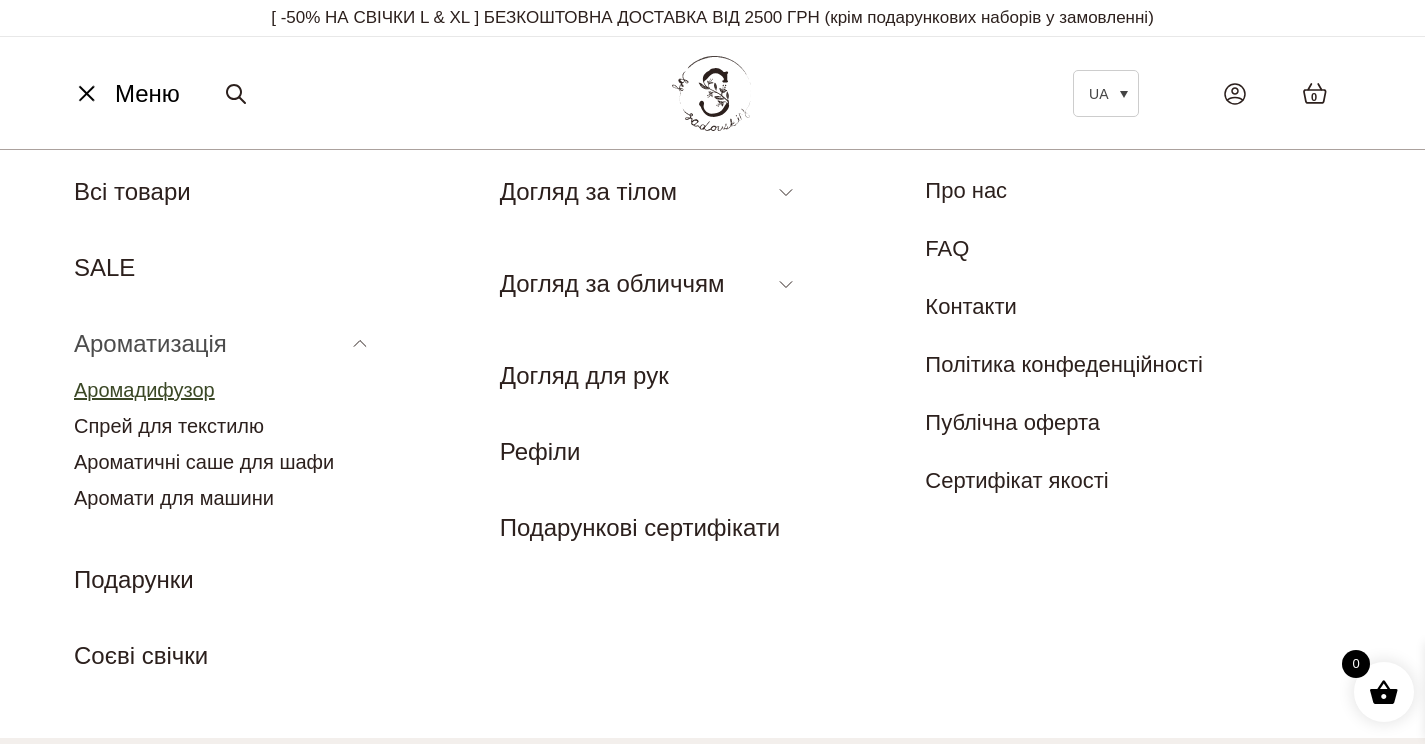 click on "Аромадифузор" at bounding box center (144, 390) 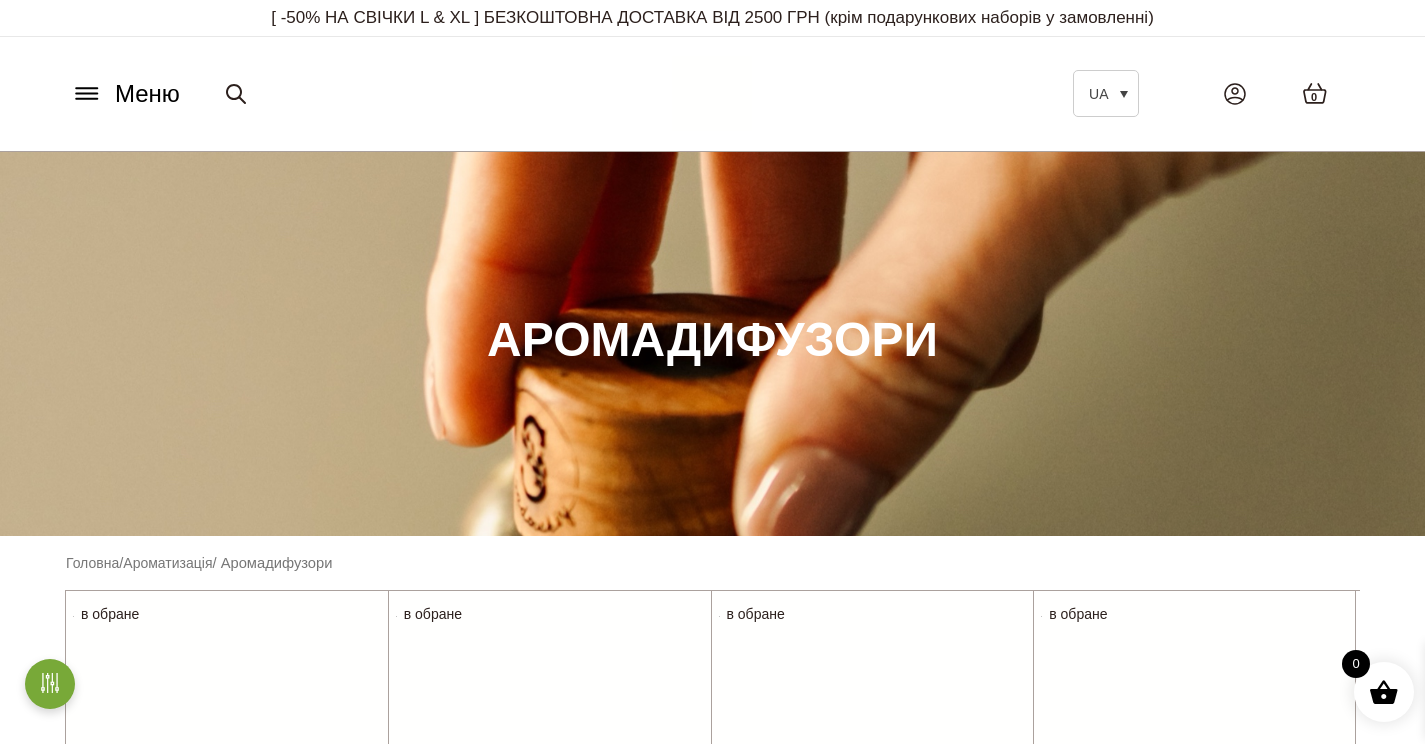 scroll, scrollTop: 0, scrollLeft: 0, axis: both 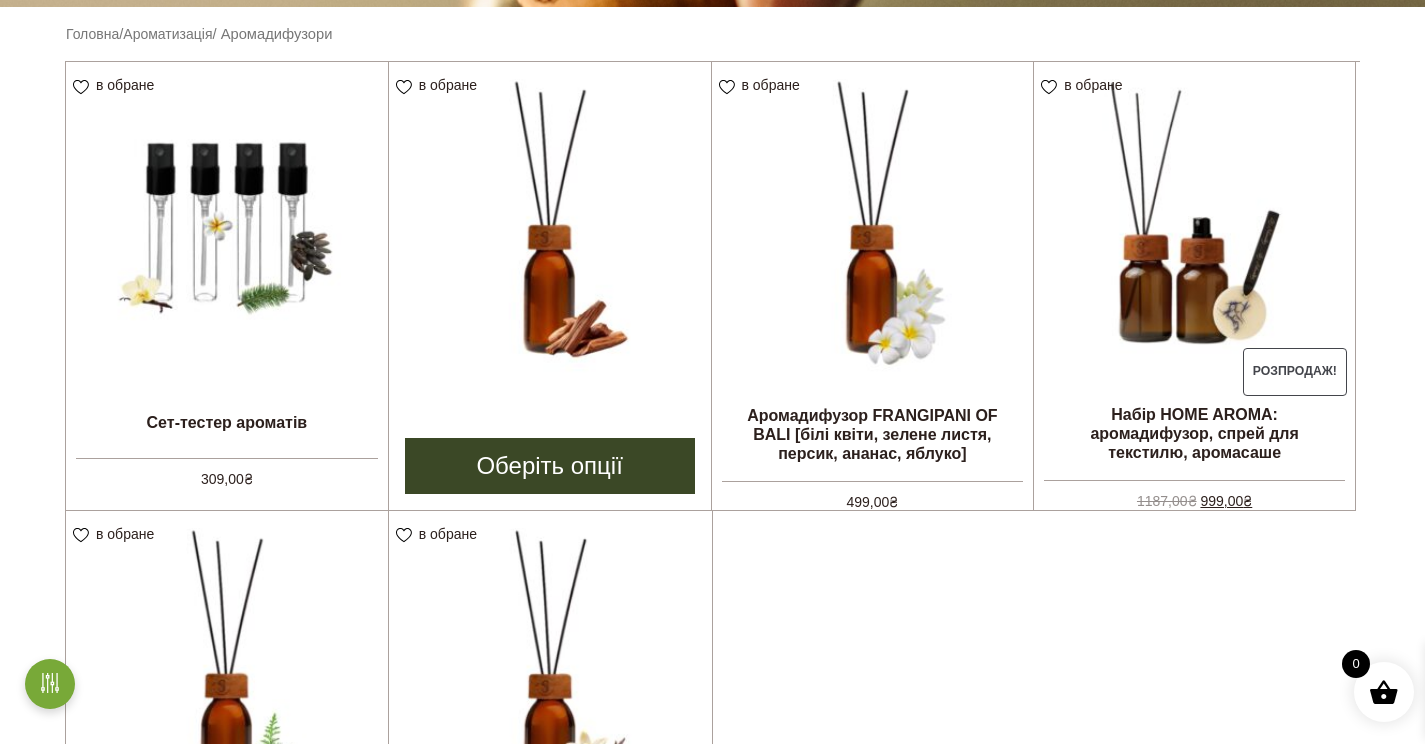 click on "Оберіть опції" at bounding box center (550, 466) 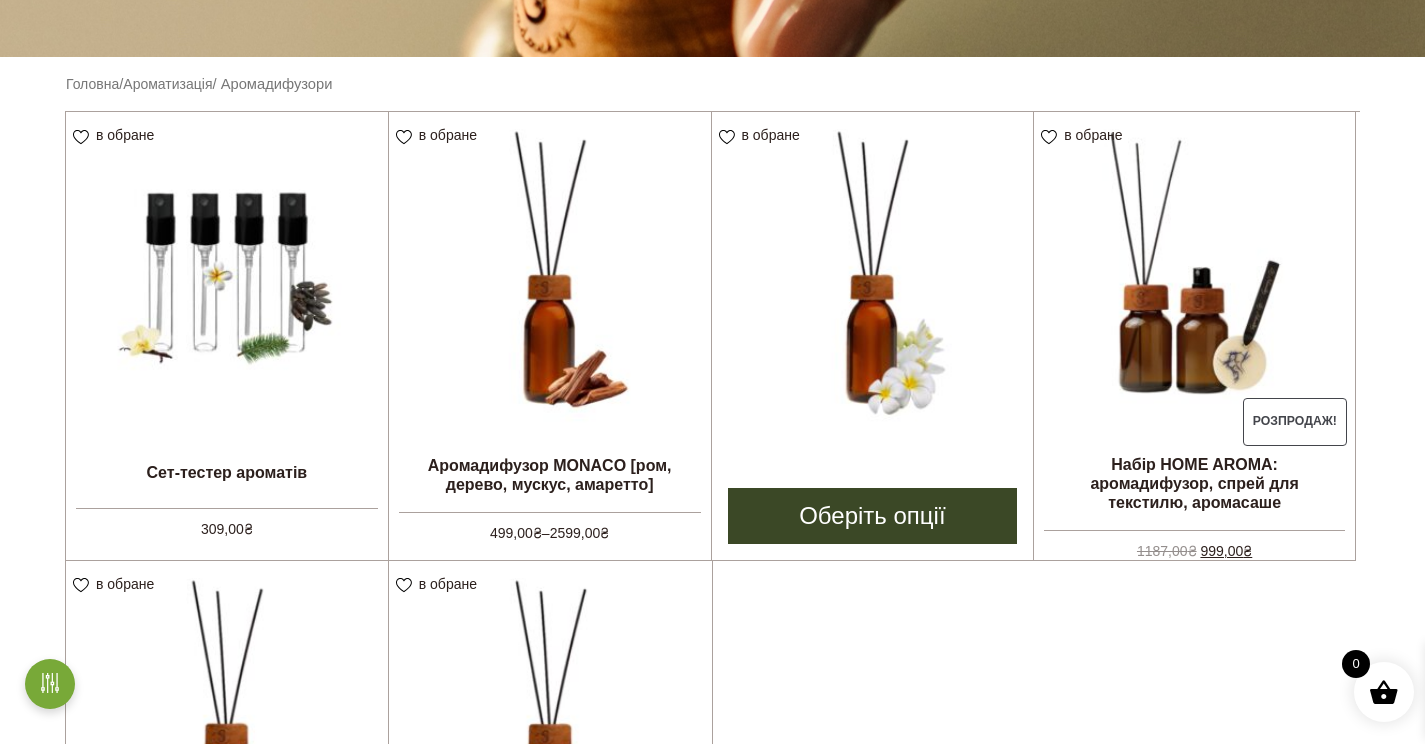 scroll, scrollTop: 392, scrollLeft: 0, axis: vertical 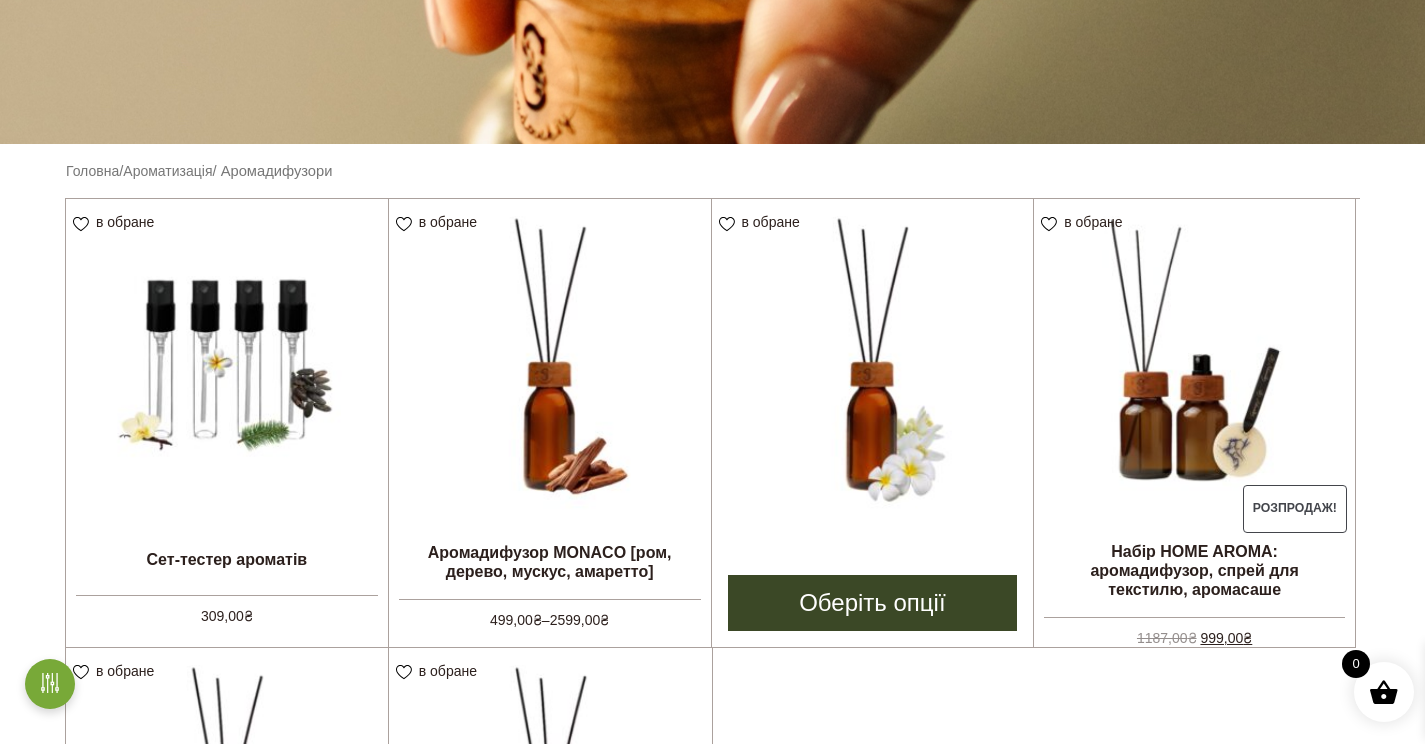 click at bounding box center [873, 360] 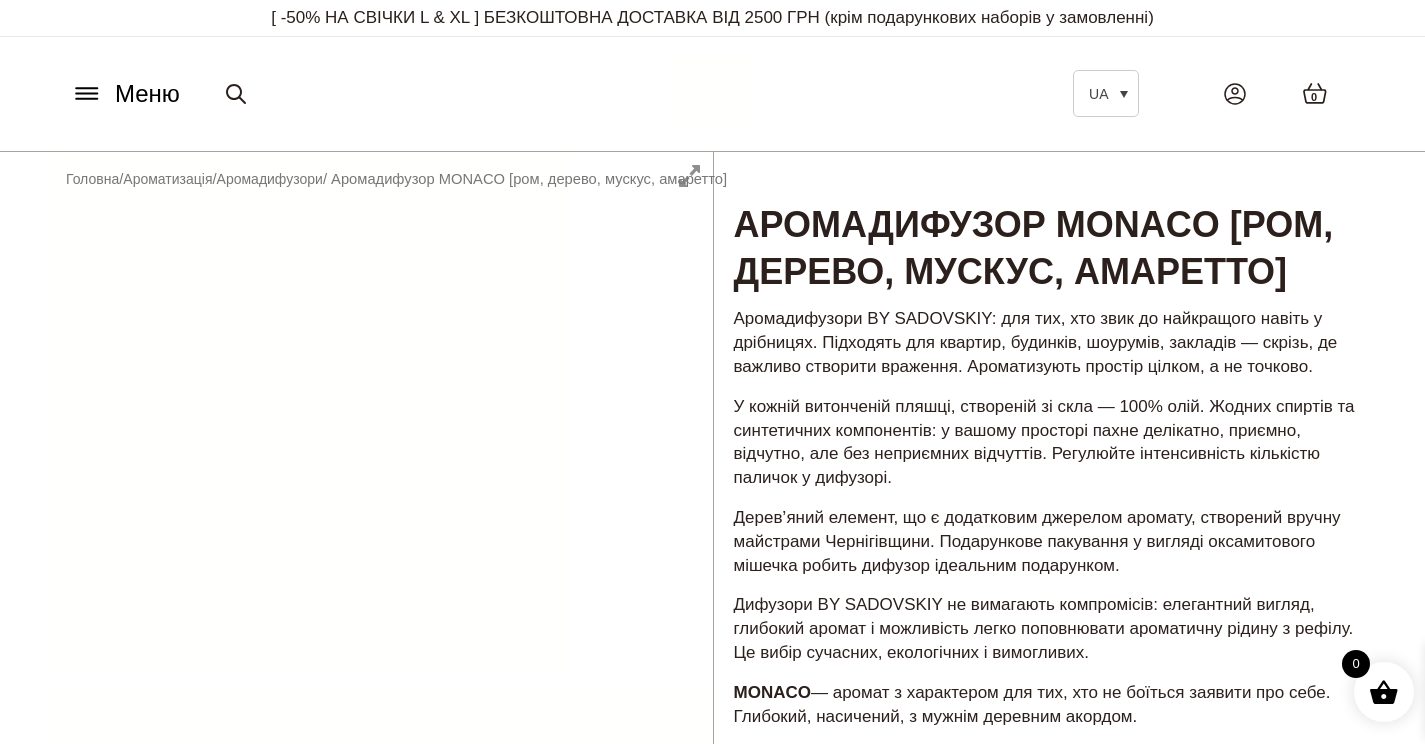 scroll, scrollTop: 0, scrollLeft: 0, axis: both 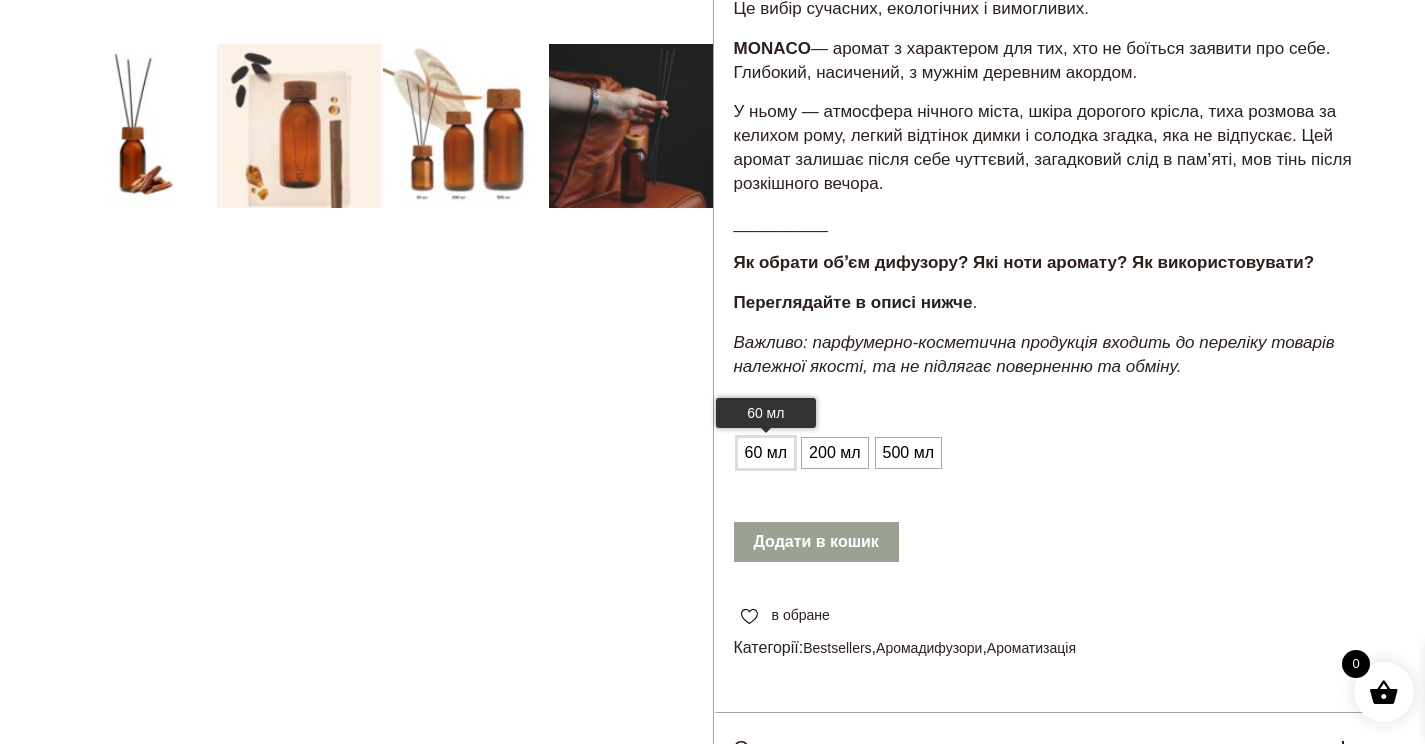 click on "60 мл" 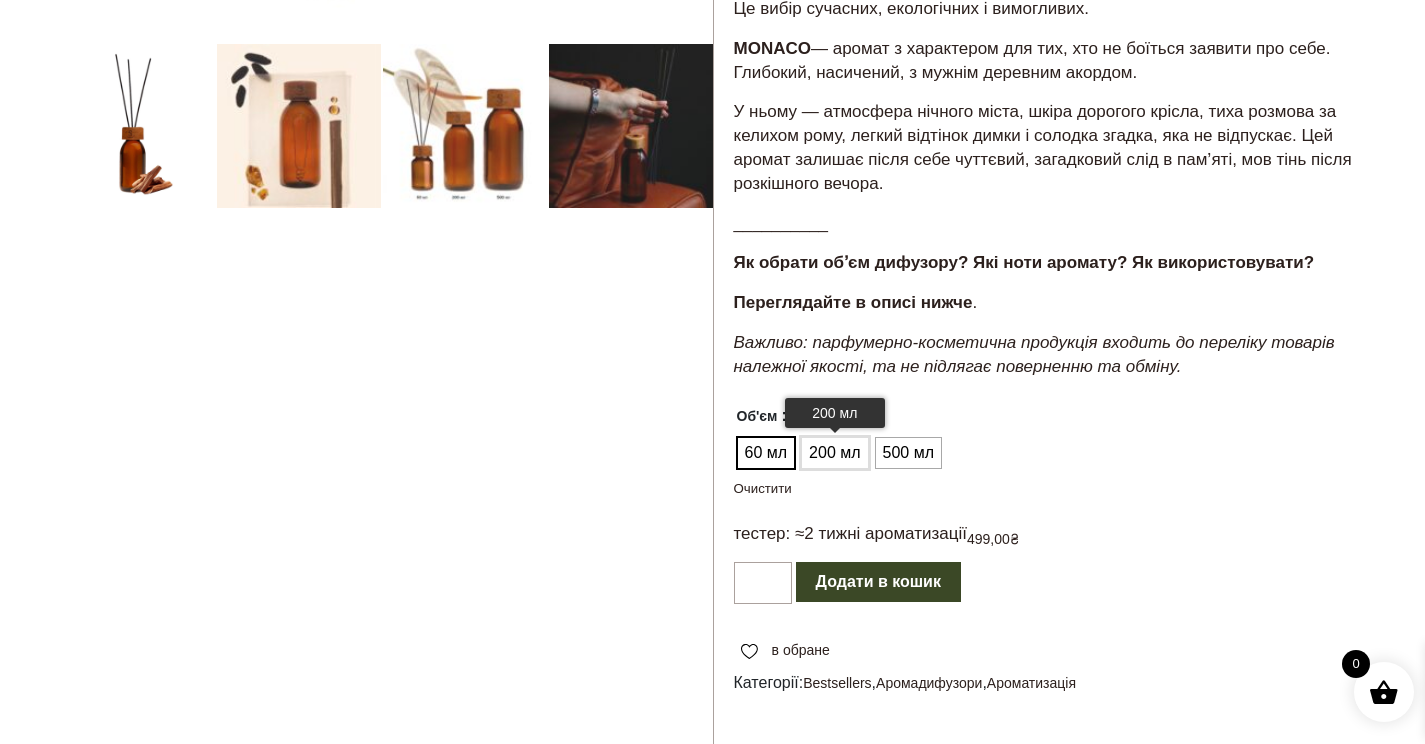 click on "200 мл" 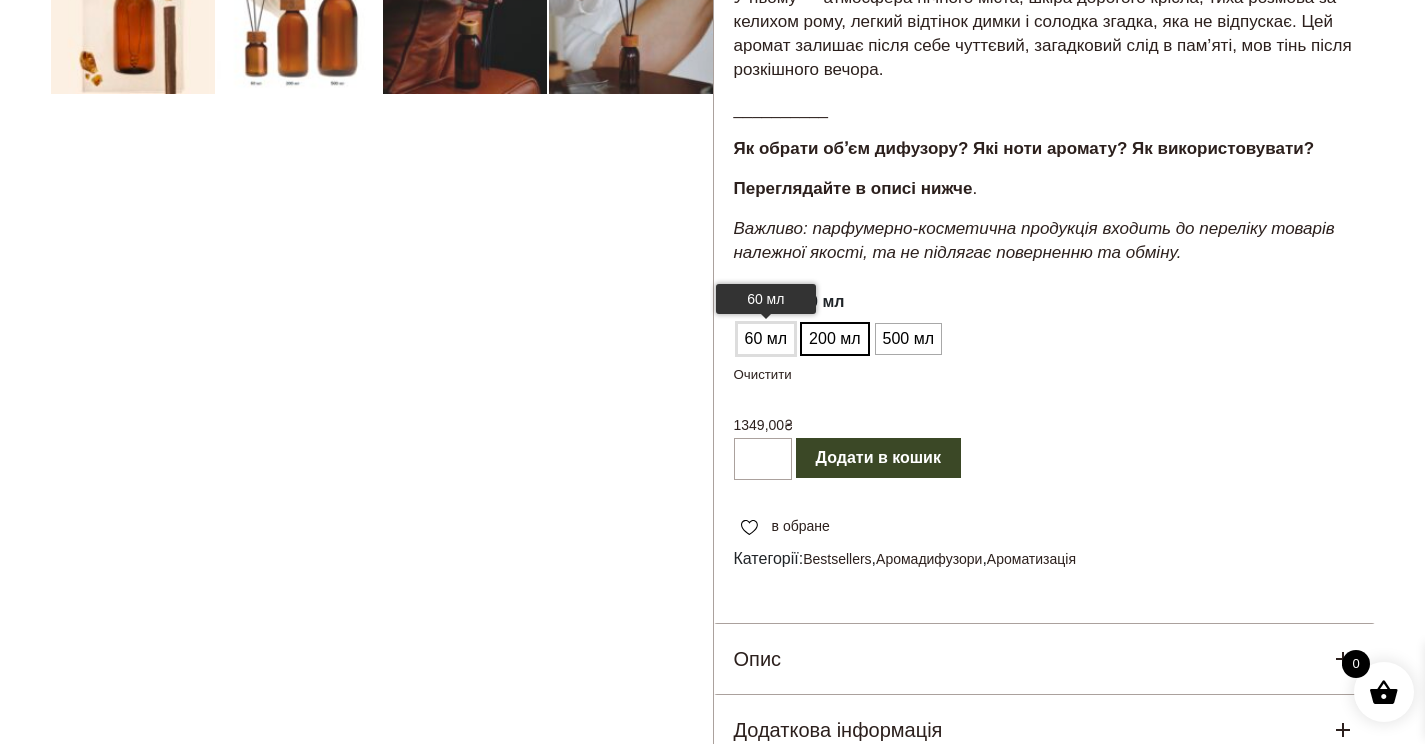 scroll, scrollTop: 759, scrollLeft: 0, axis: vertical 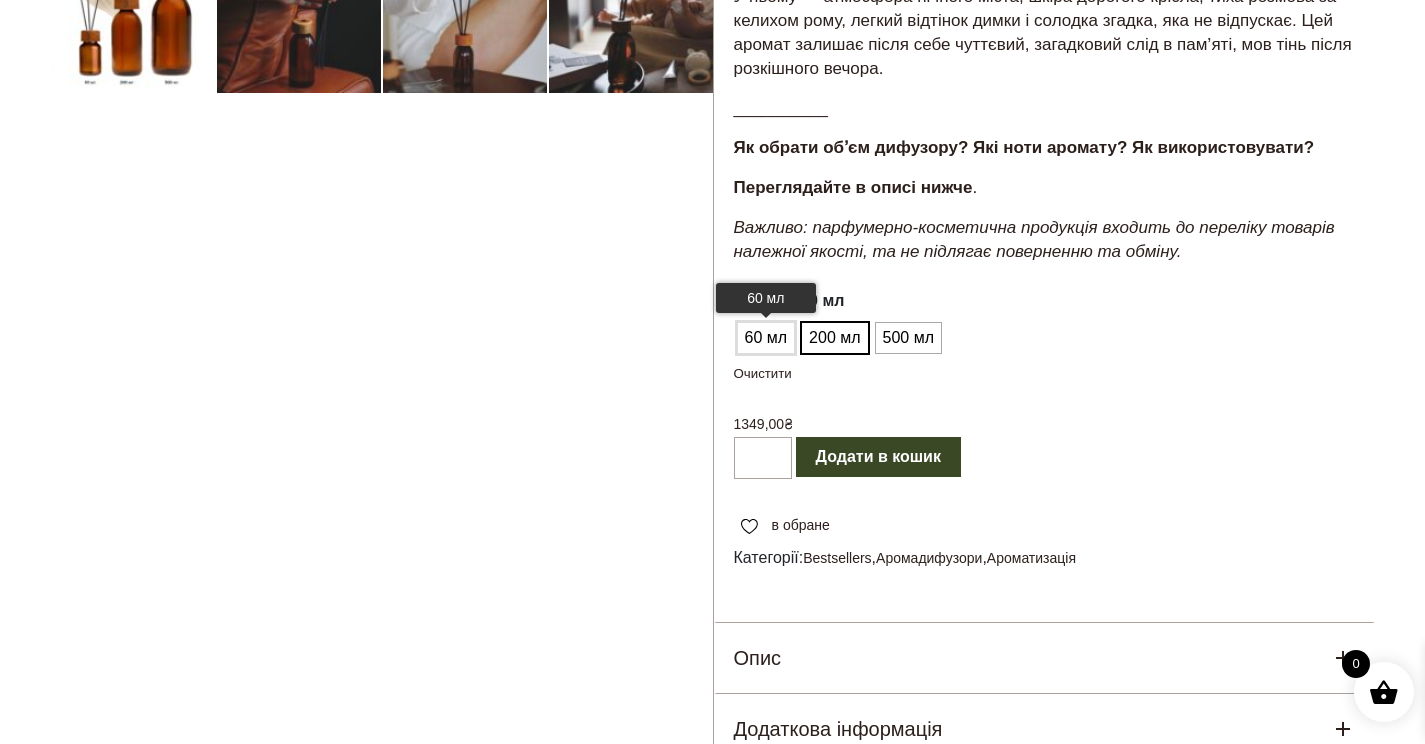 click on "60 мл" 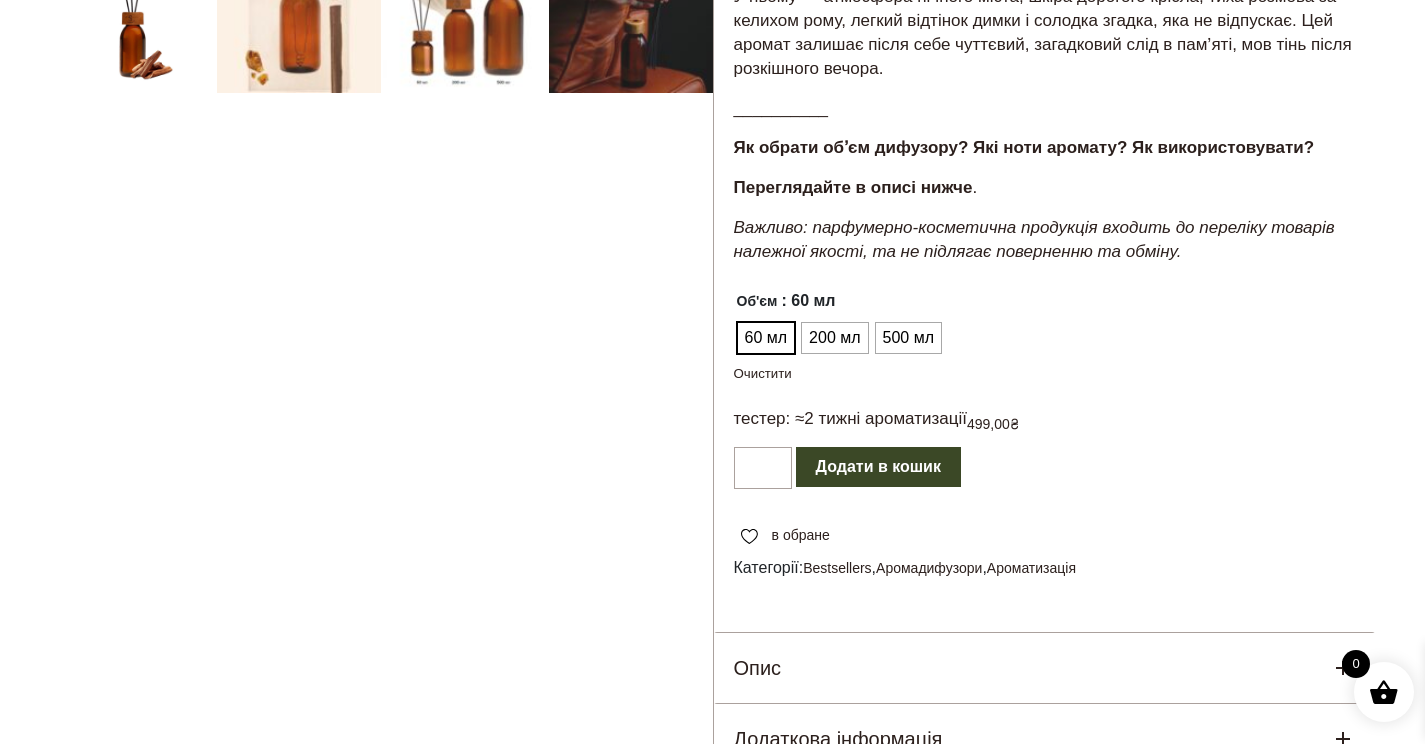 click on "Додати в кошик" 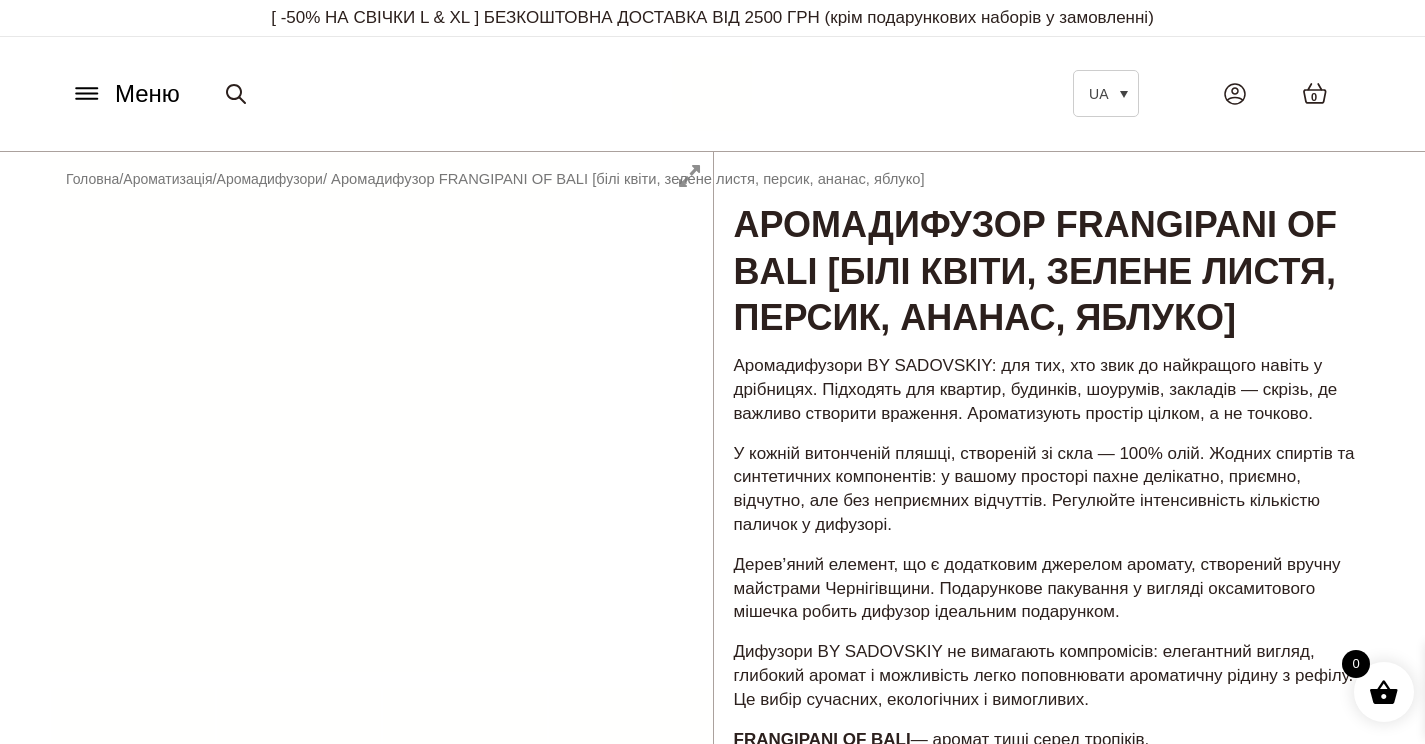 scroll, scrollTop: 0, scrollLeft: 0, axis: both 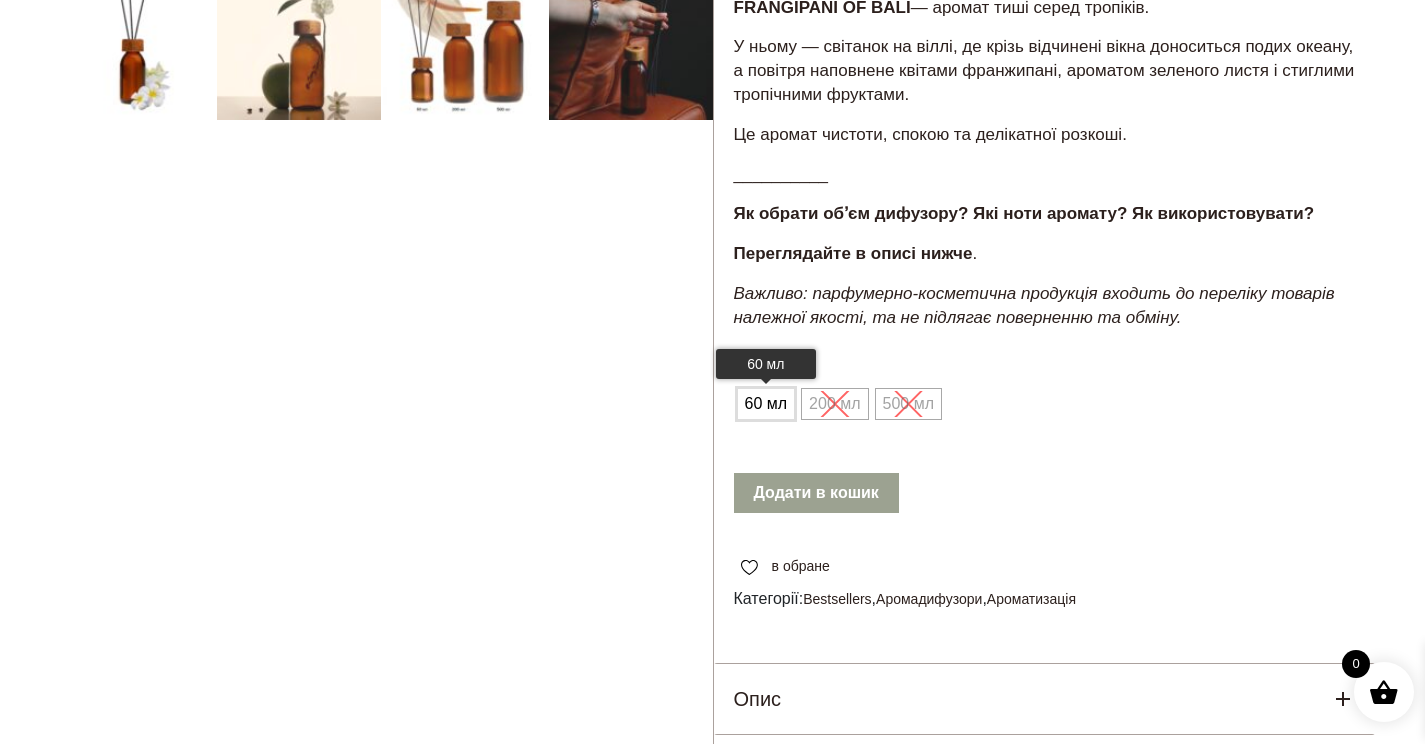 click on "60 мл" at bounding box center (766, 404) 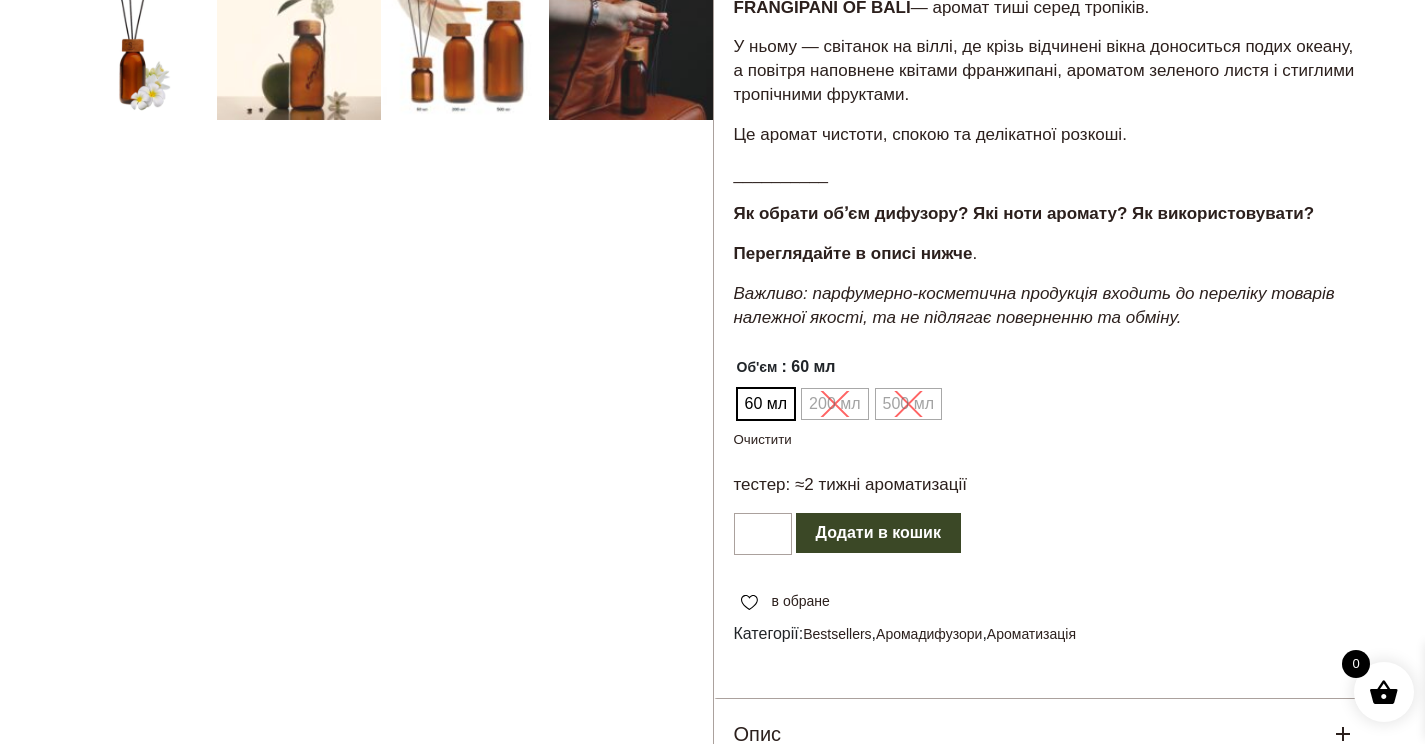 click on "Додати в кошик" at bounding box center [878, 533] 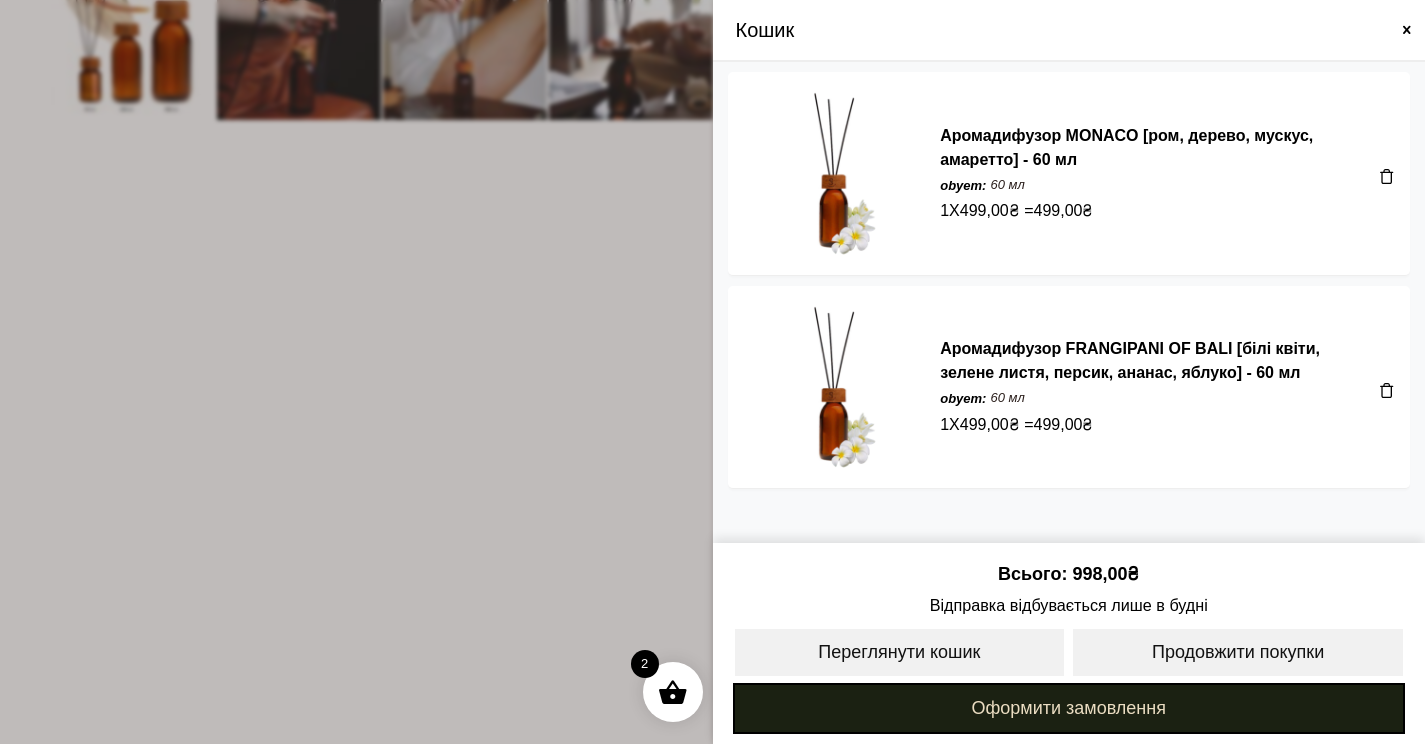 click on "Оформити замовлення" at bounding box center (1069, 708) 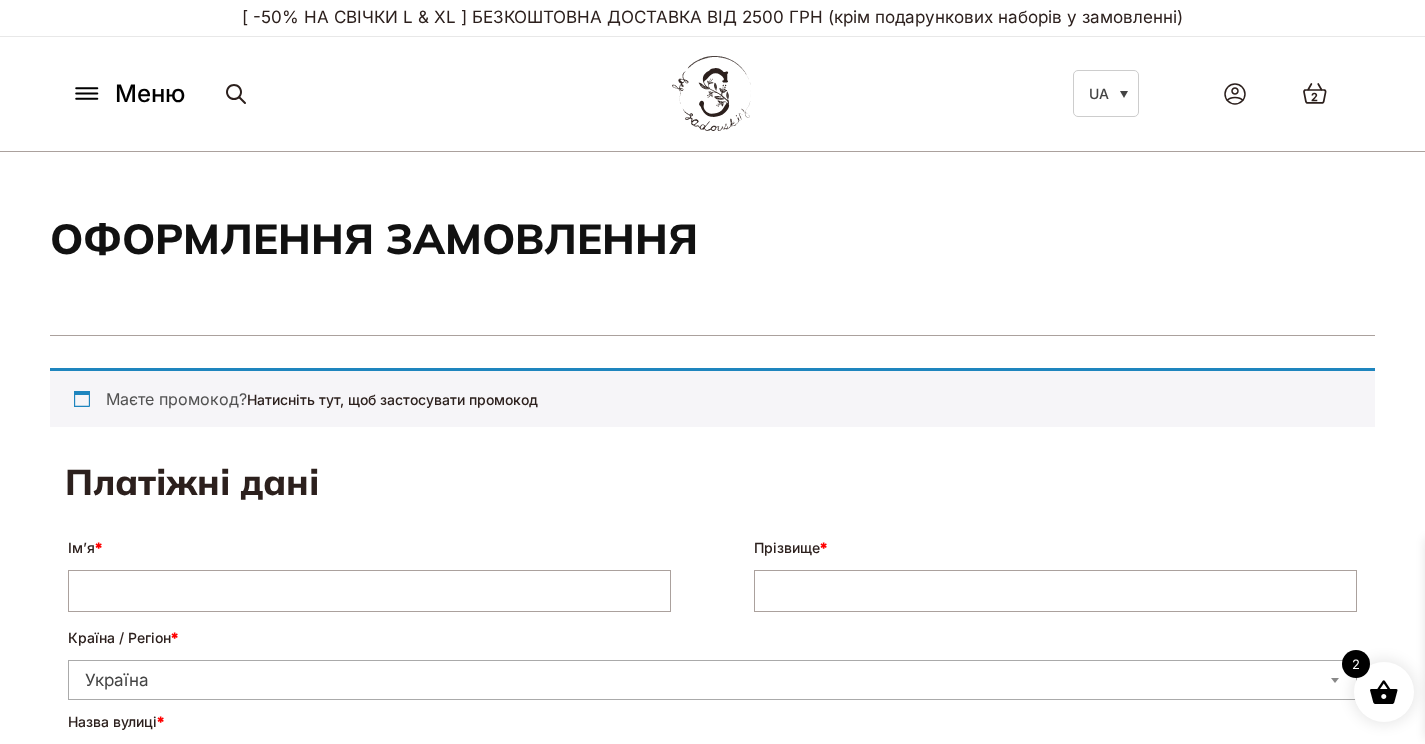select on "****" 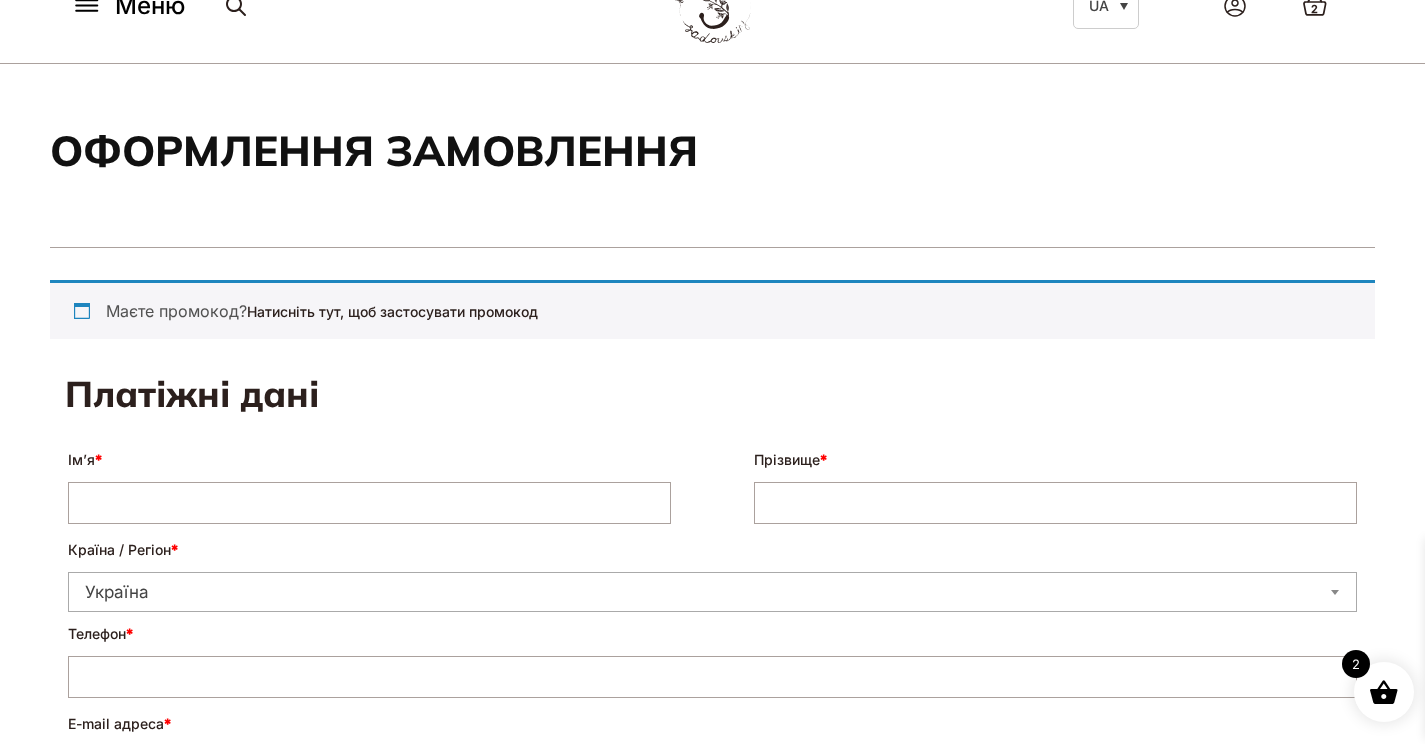 scroll, scrollTop: 94, scrollLeft: 0, axis: vertical 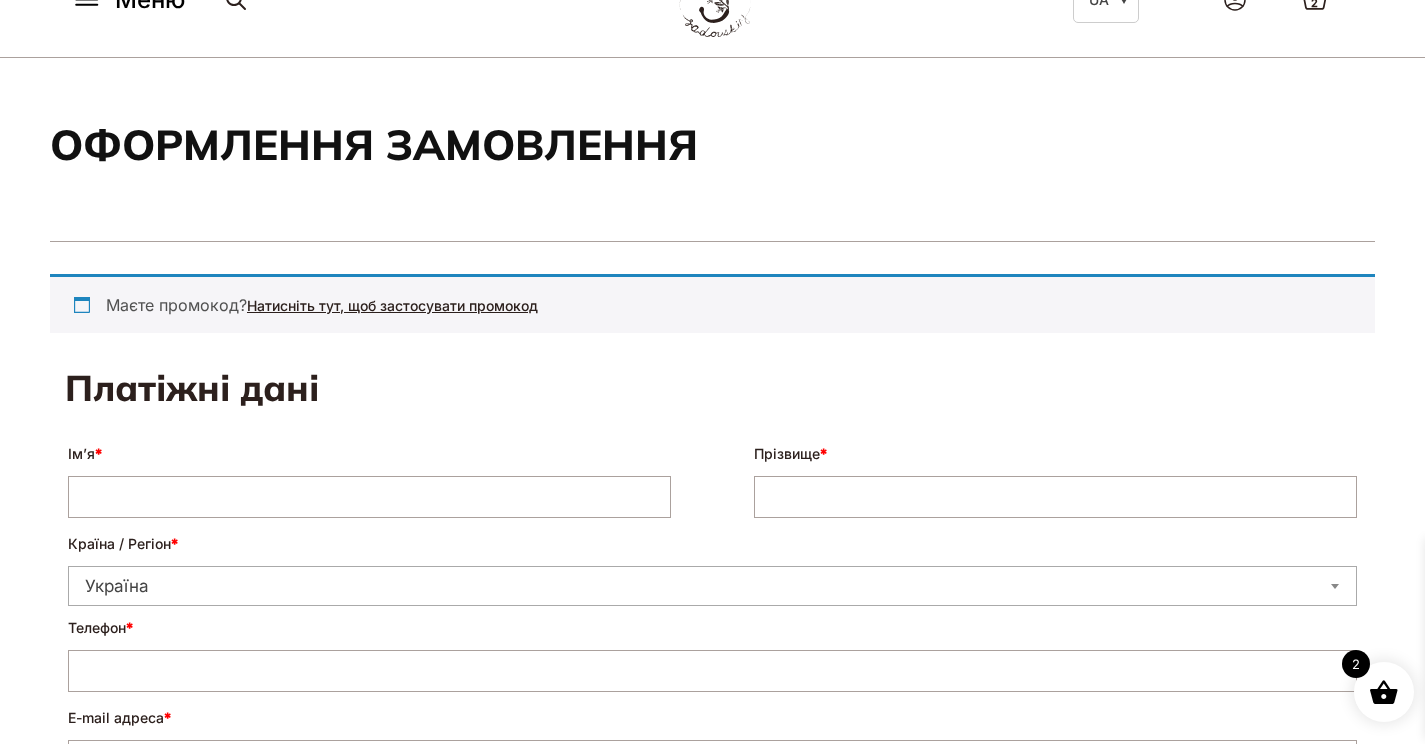 click on "Натисніть тут, щоб застосувати промокод" at bounding box center (392, 305) 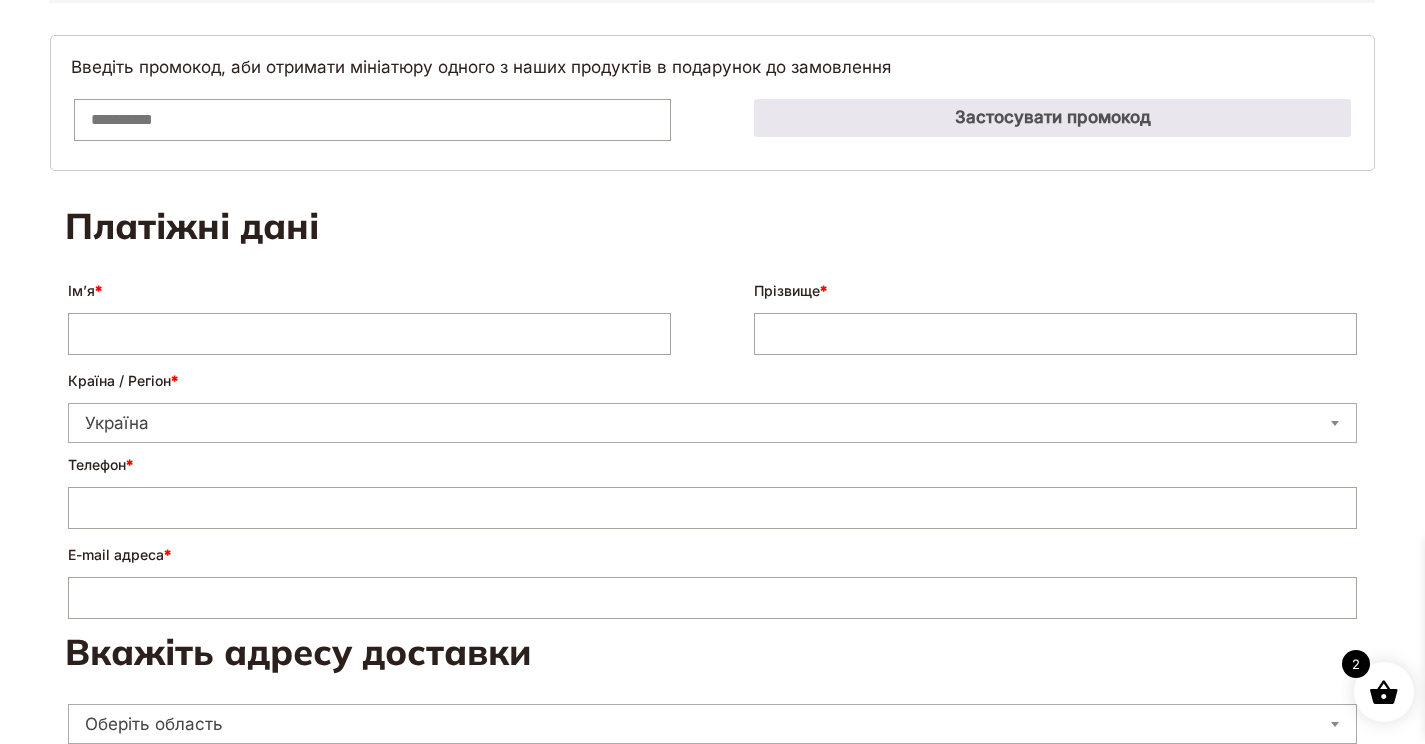 scroll, scrollTop: 445, scrollLeft: 0, axis: vertical 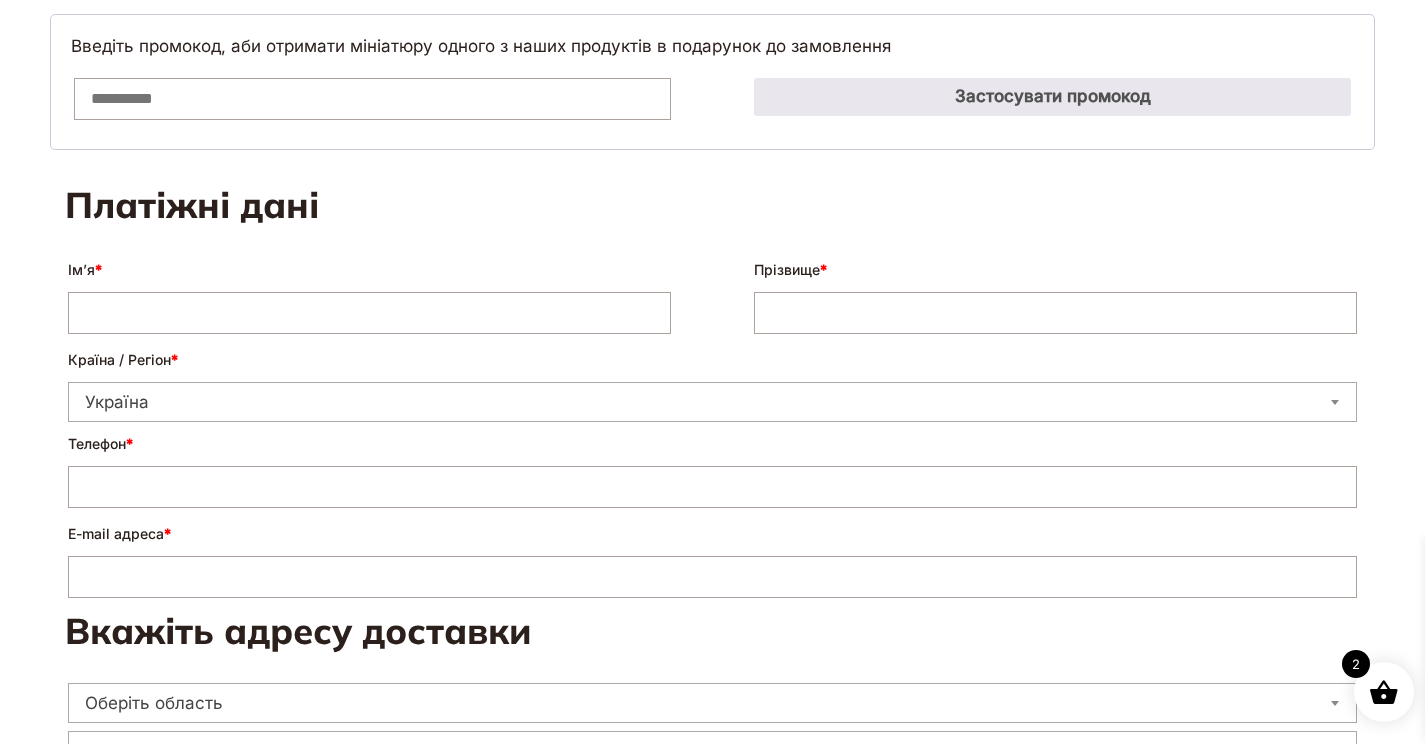 click on "[NAME] *" at bounding box center [369, 313] 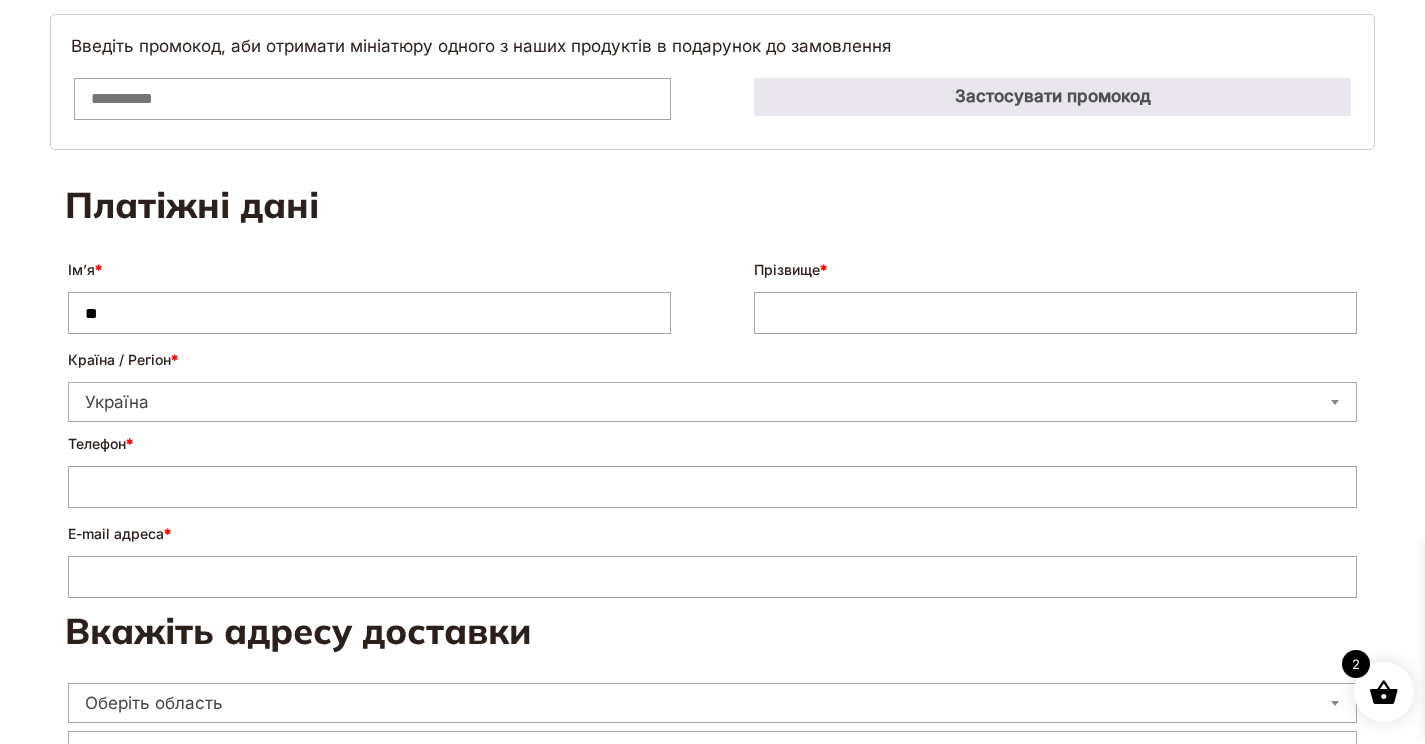 type on "*" 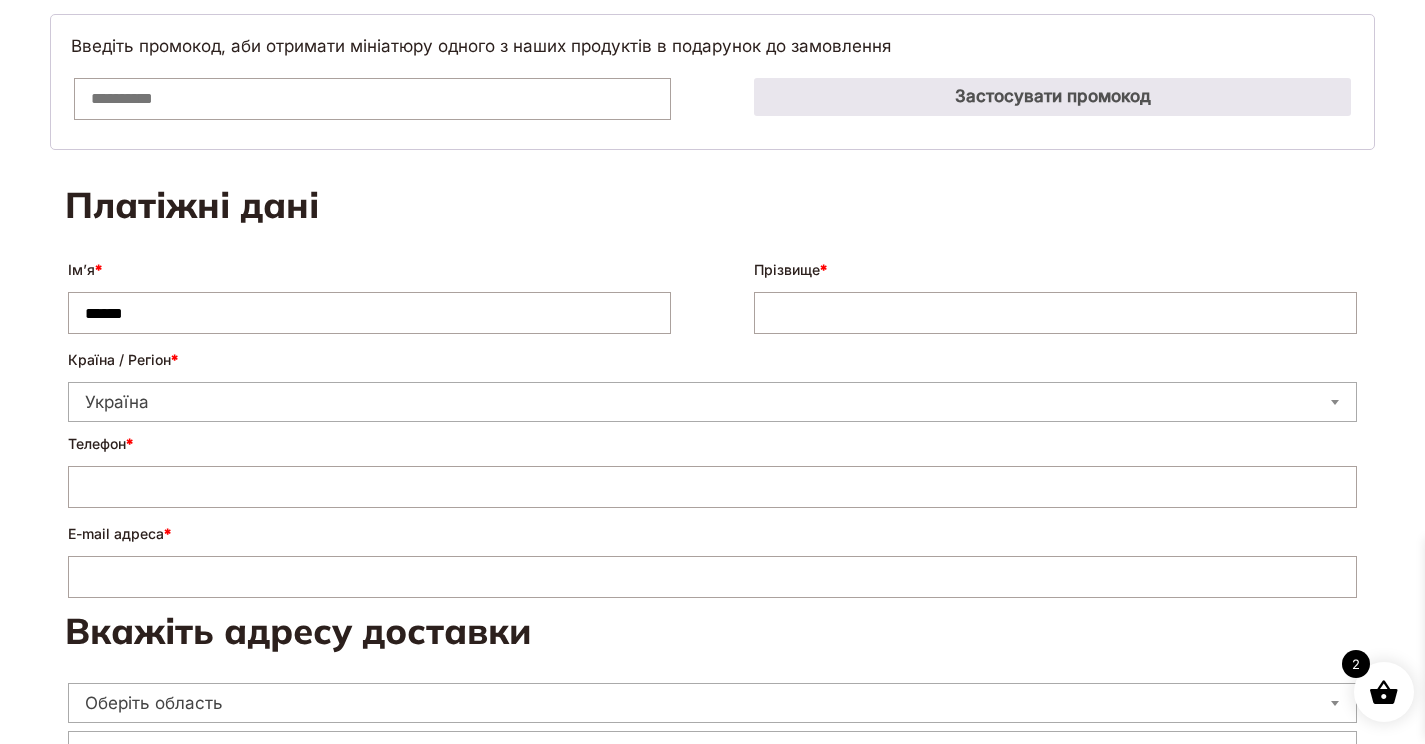 type on "******" 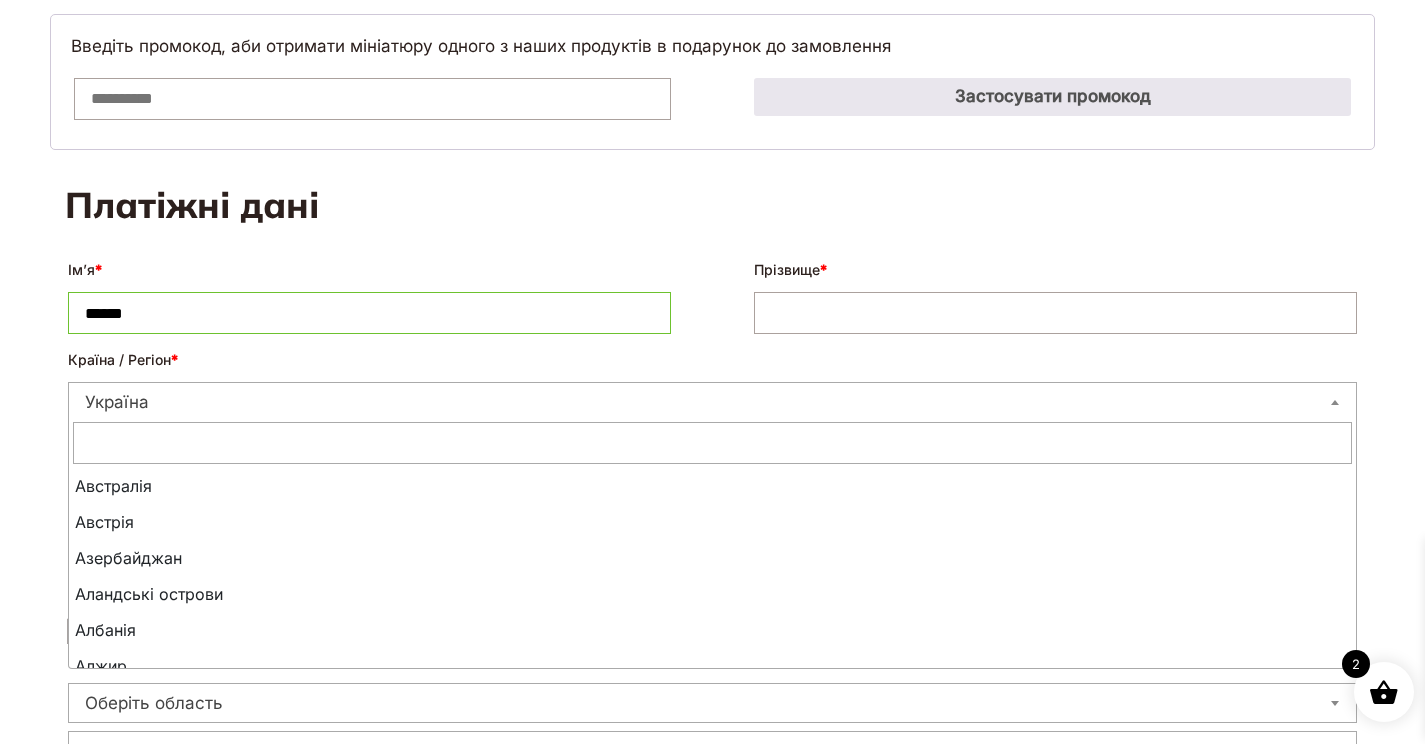 scroll, scrollTop: 8028, scrollLeft: 0, axis: vertical 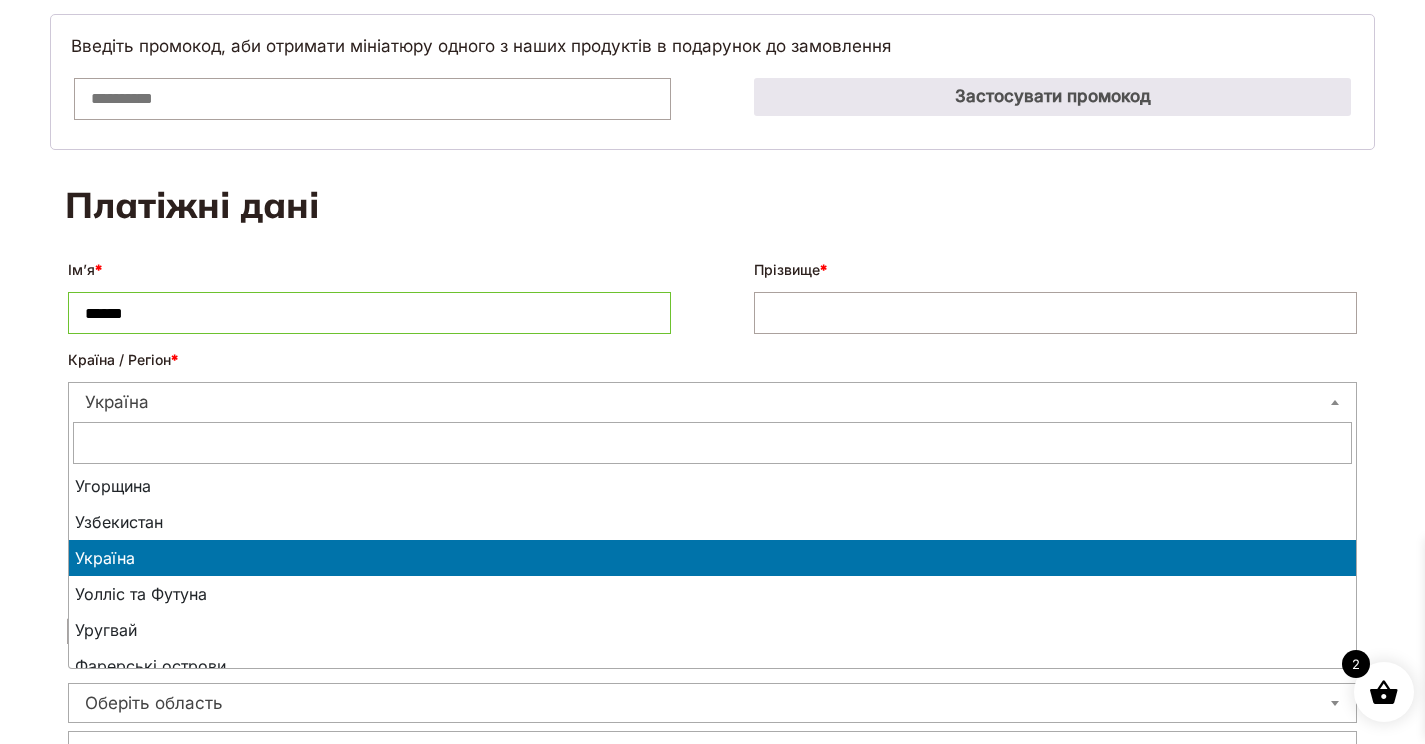 click on "Прізвище  *" at bounding box center (1055, 313) 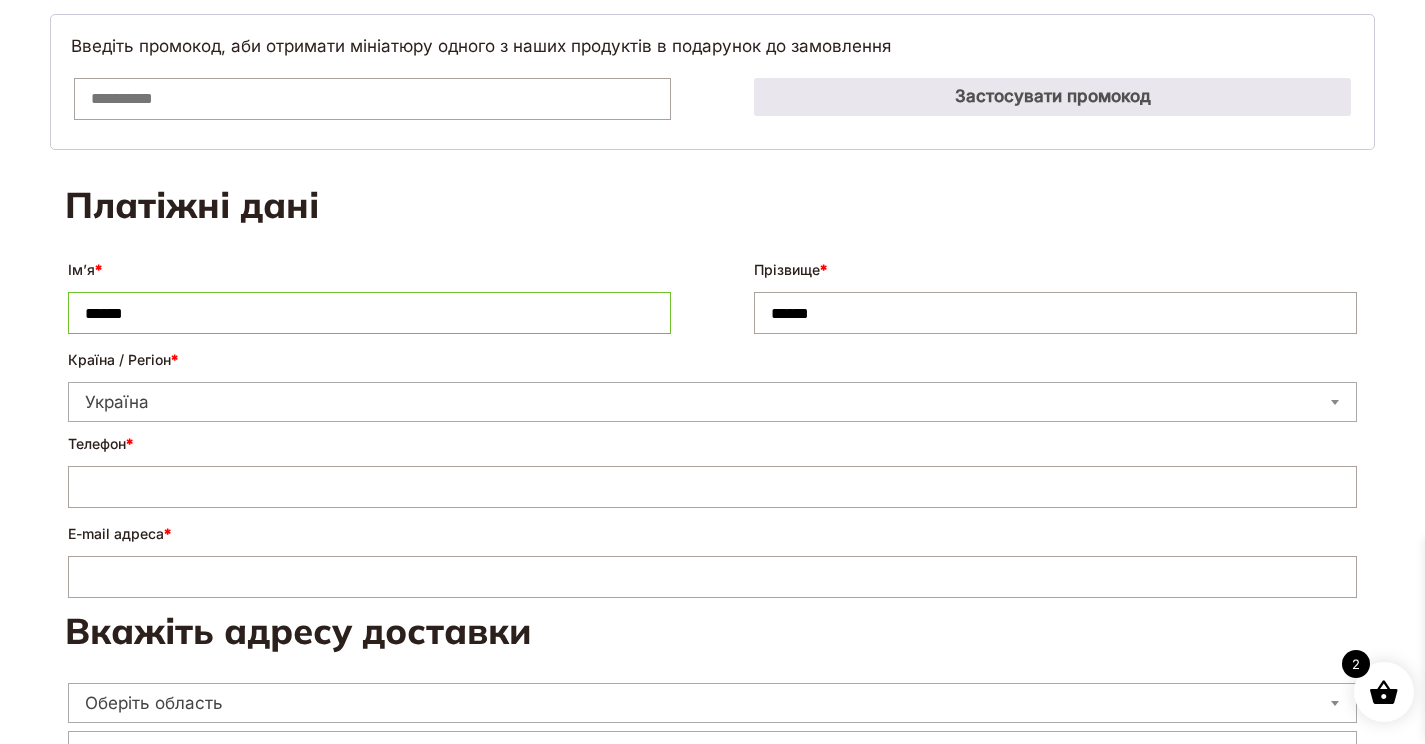 type on "******" 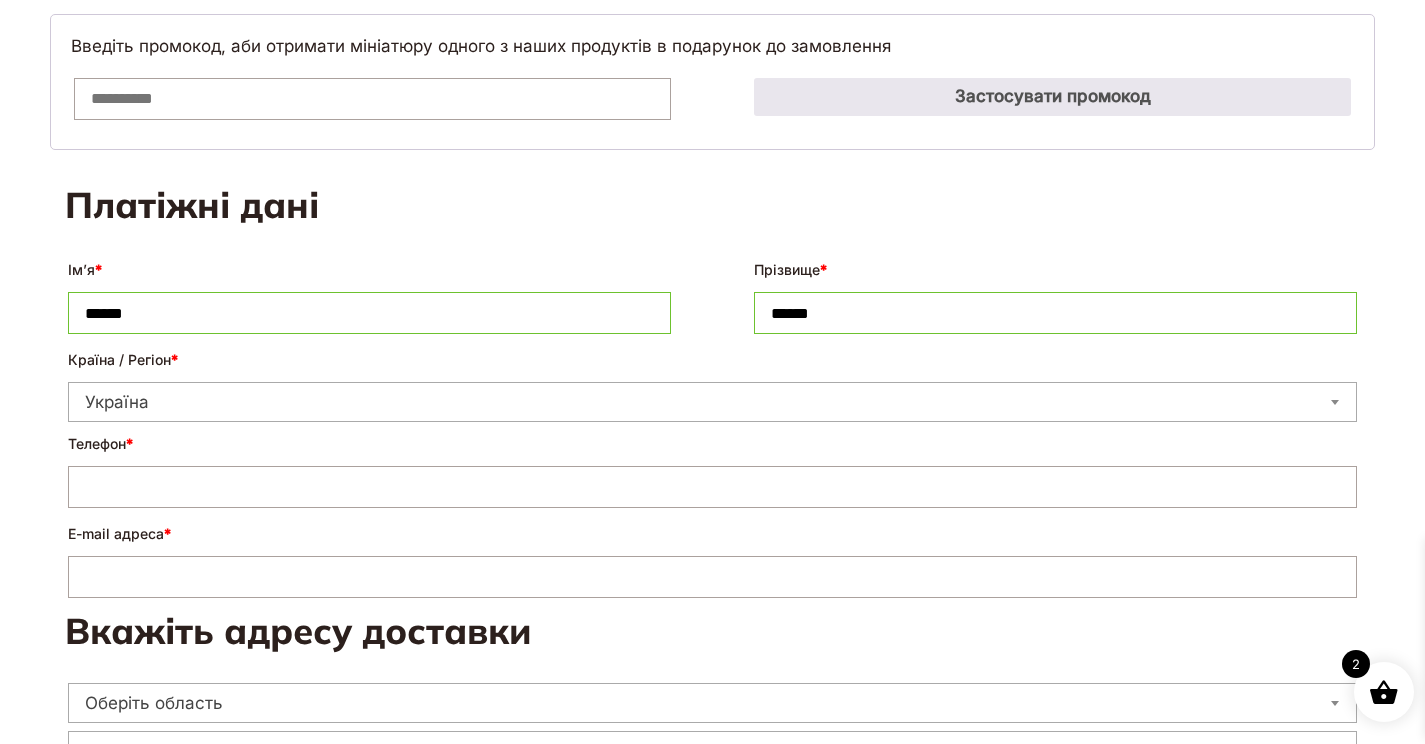 click on "Телефон [PHONE_NUMBER]" at bounding box center [712, 487] 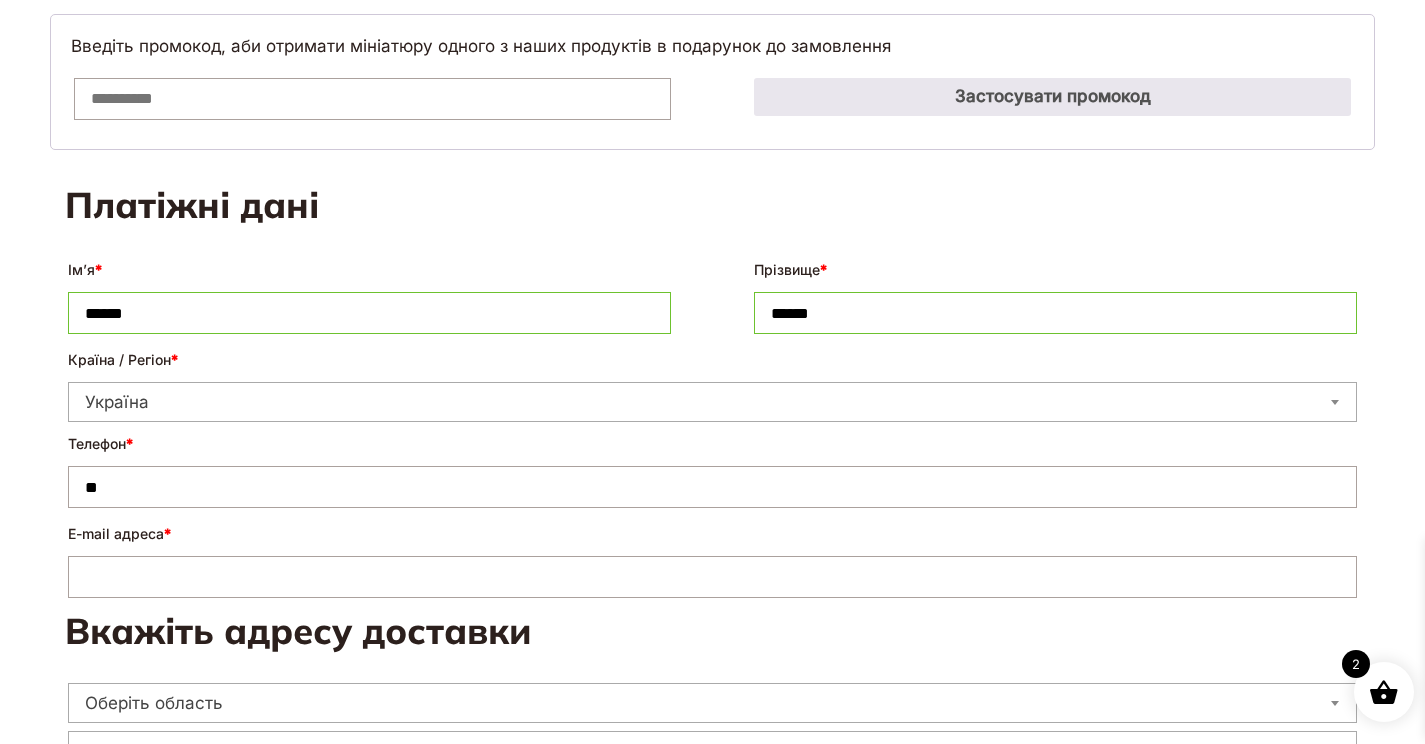 type on "*" 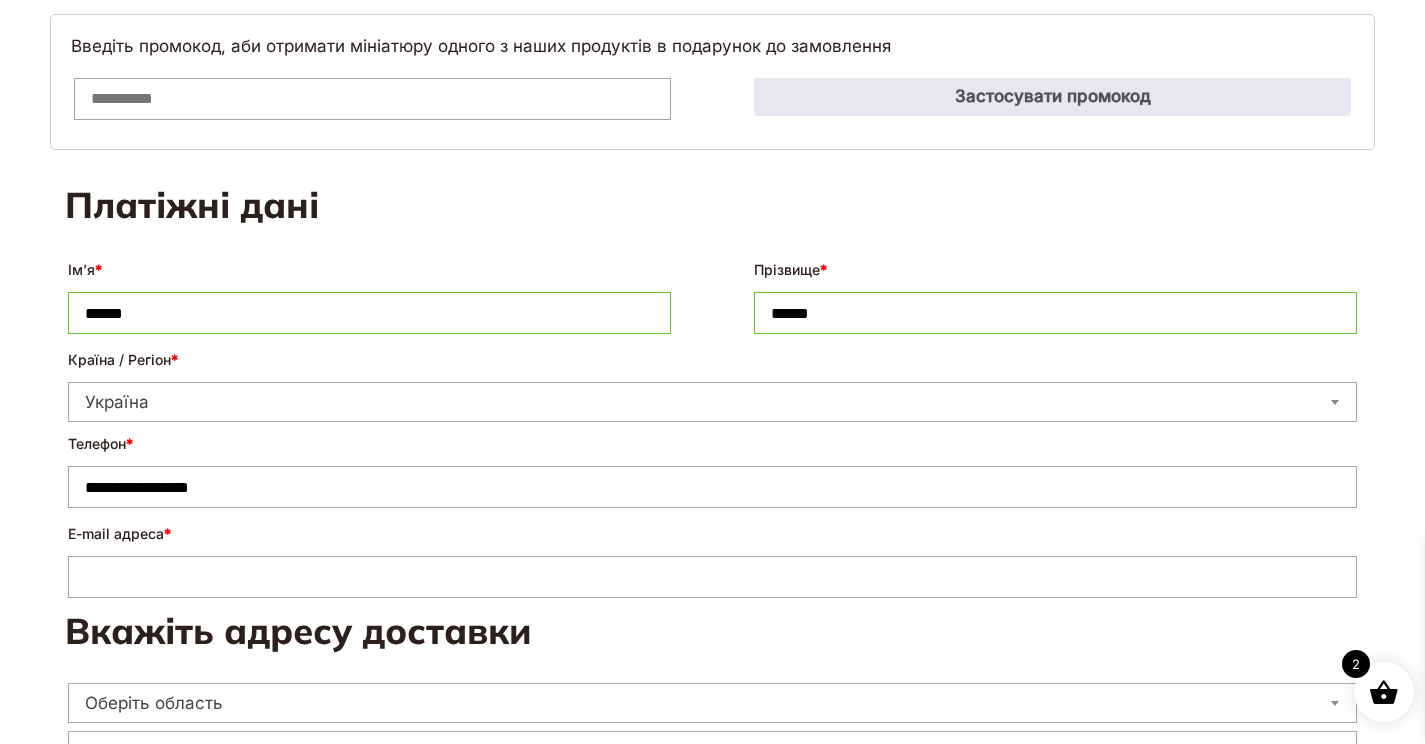 type on "**********" 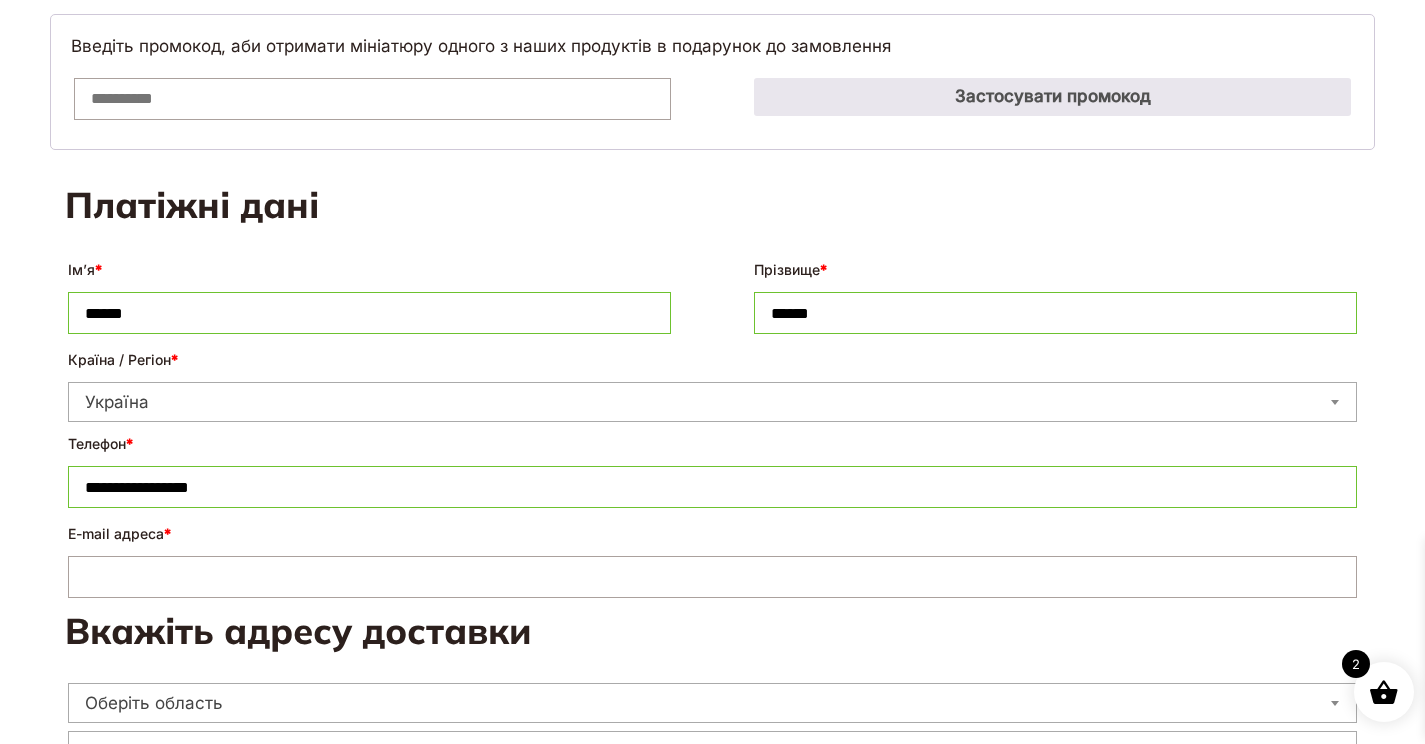 click on "E-mail адреса  *" at bounding box center [712, 577] 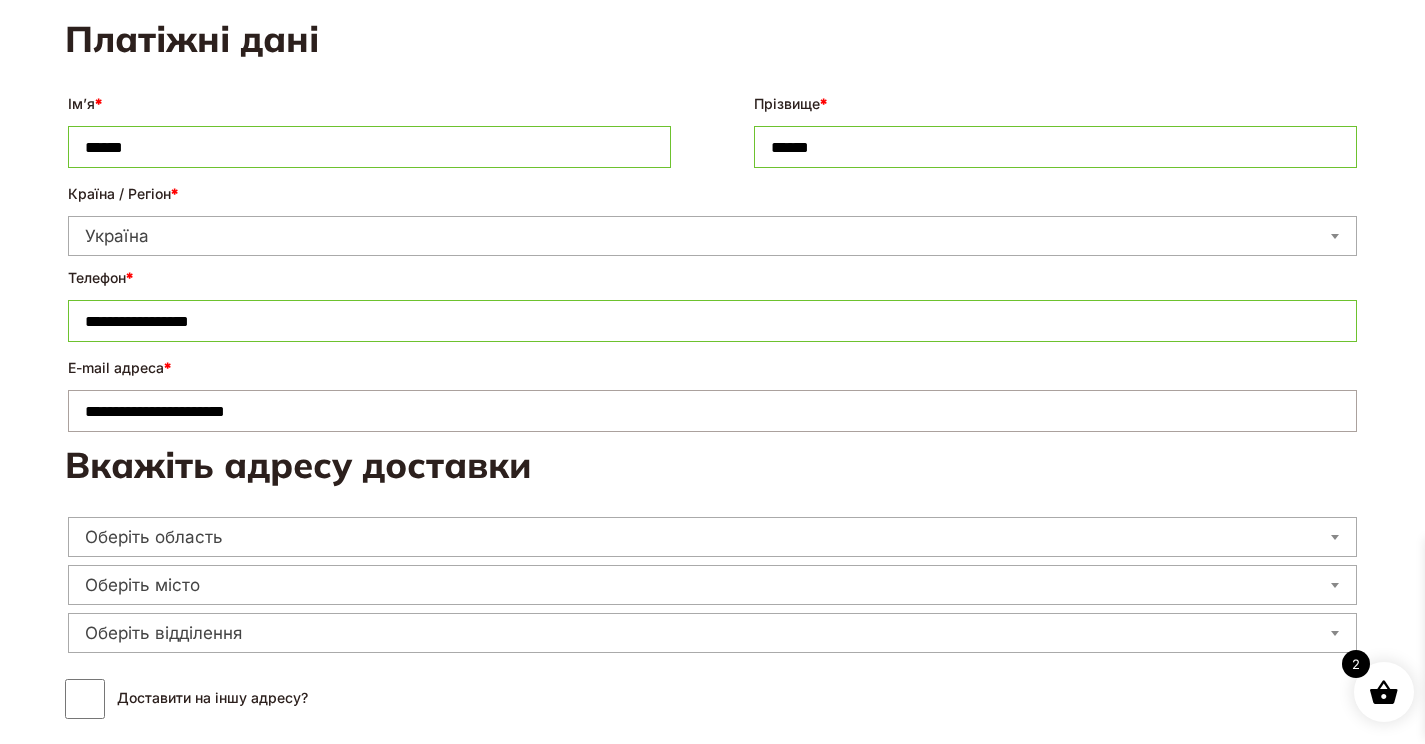 scroll, scrollTop: 755, scrollLeft: 0, axis: vertical 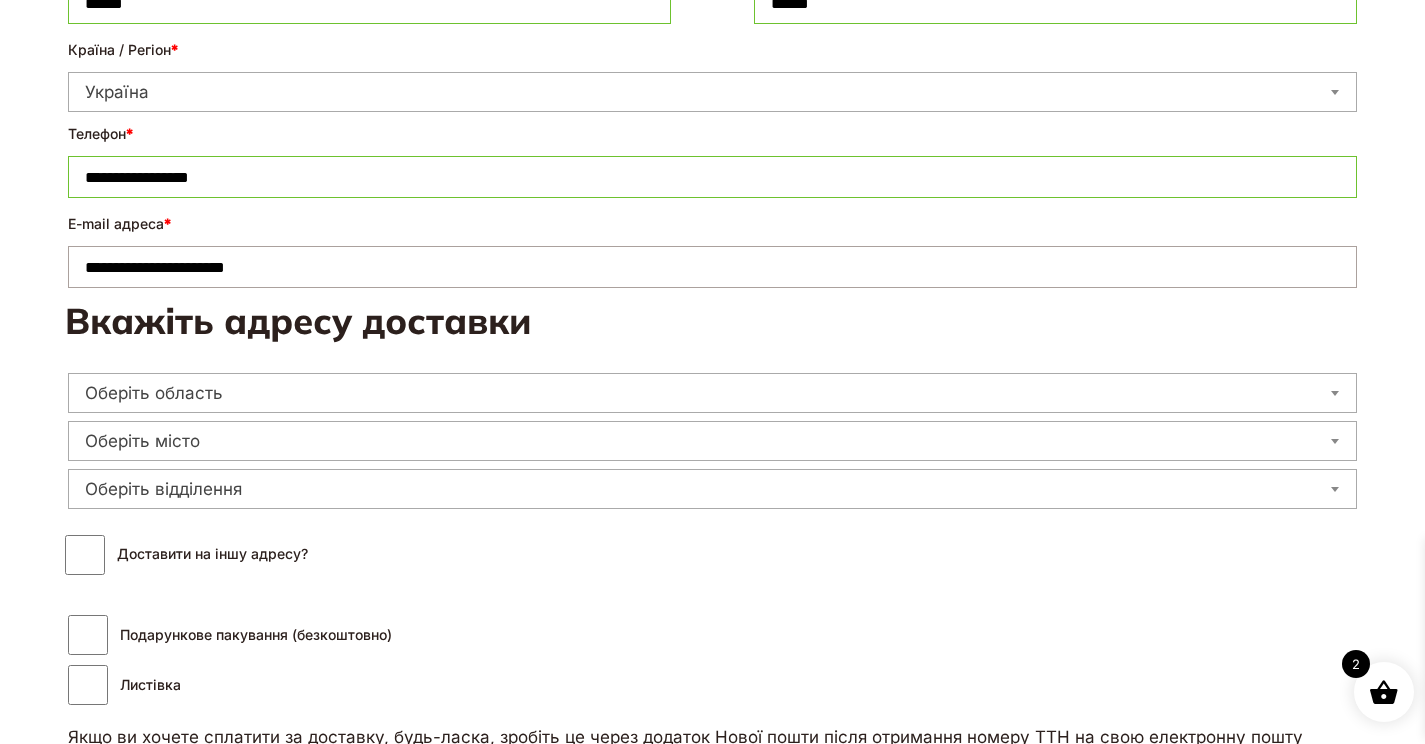 type on "**********" 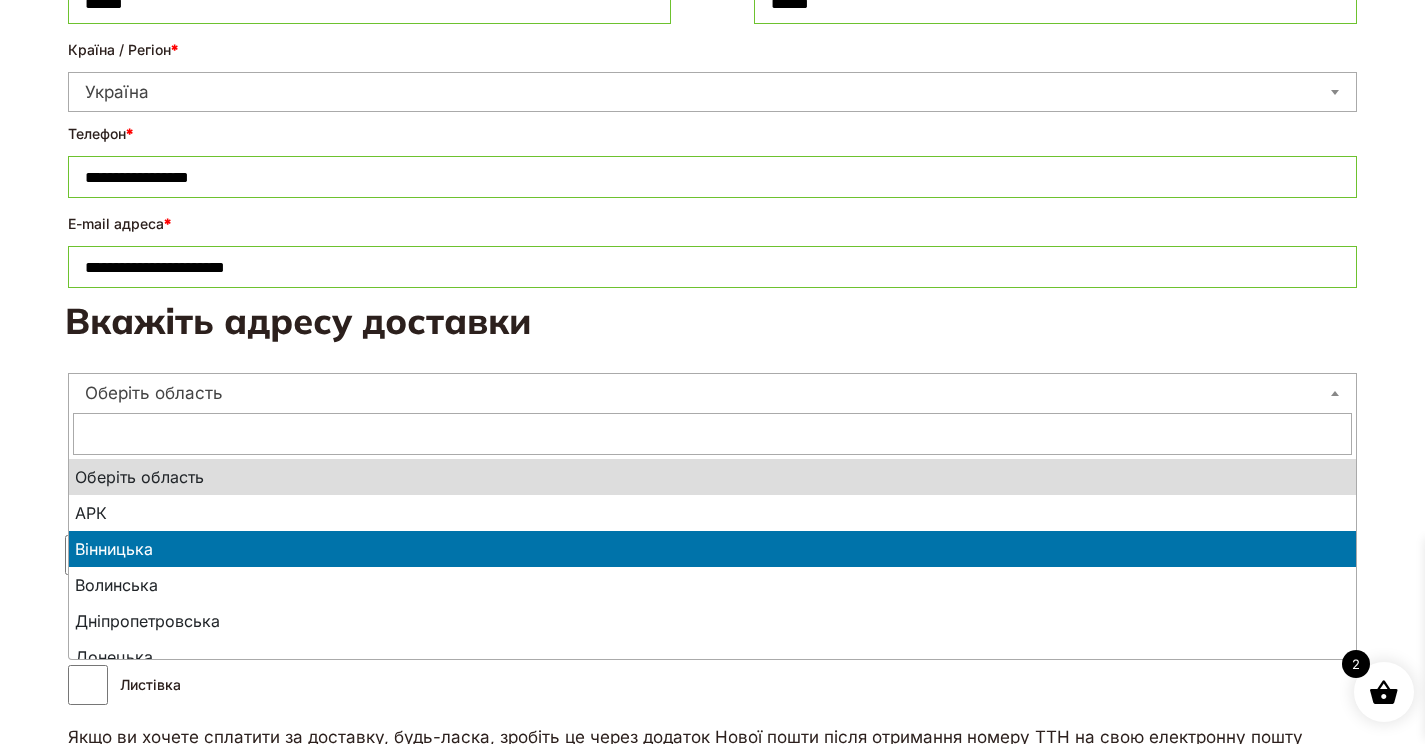 scroll, scrollTop: 736, scrollLeft: 0, axis: vertical 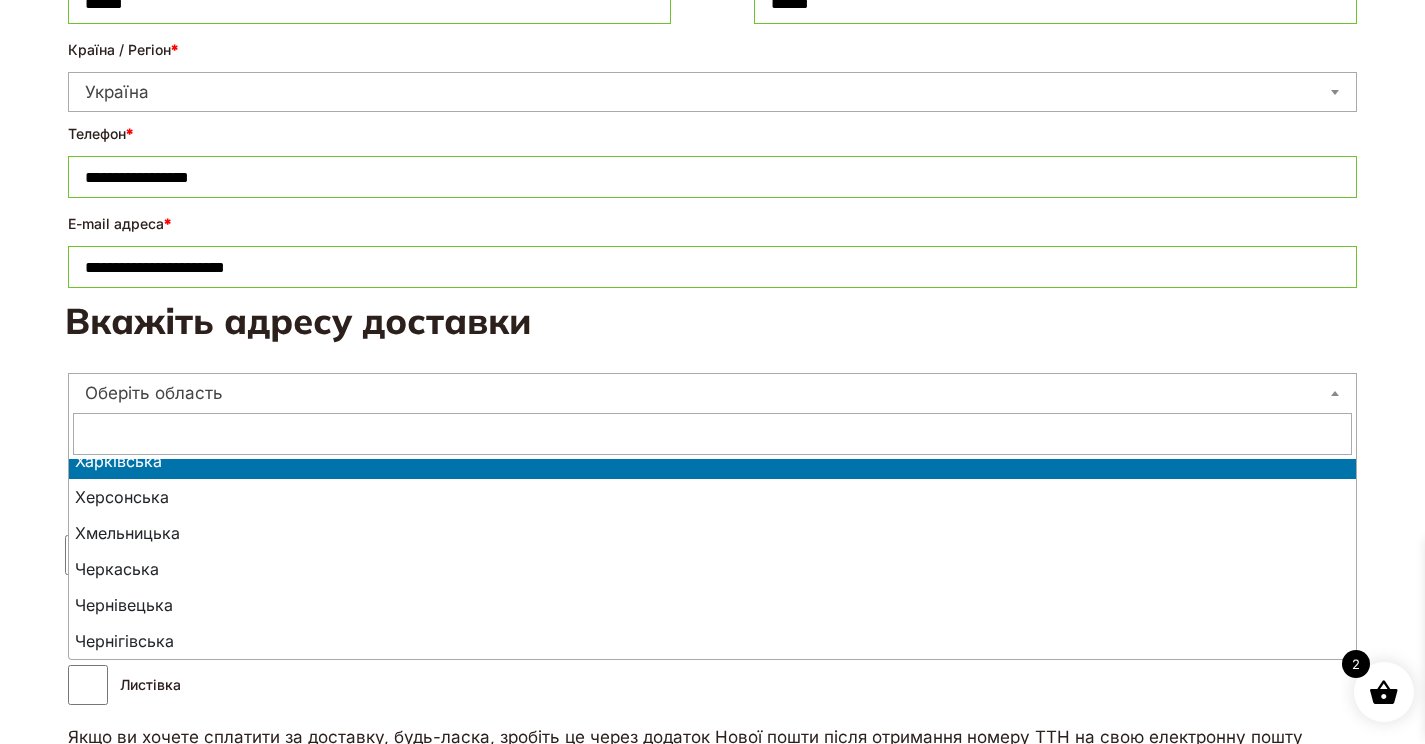 select on "**********" 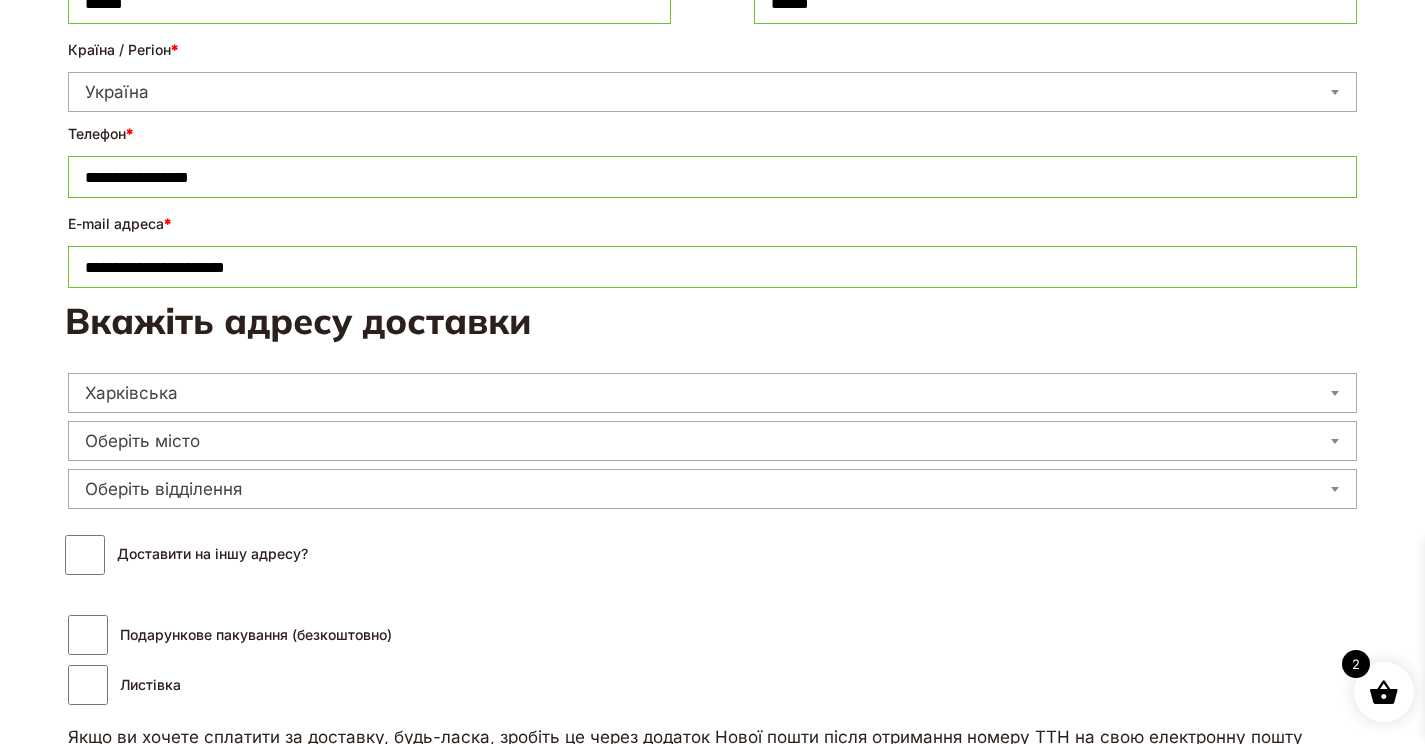 click on "Оберіть місто" at bounding box center (712, 441) 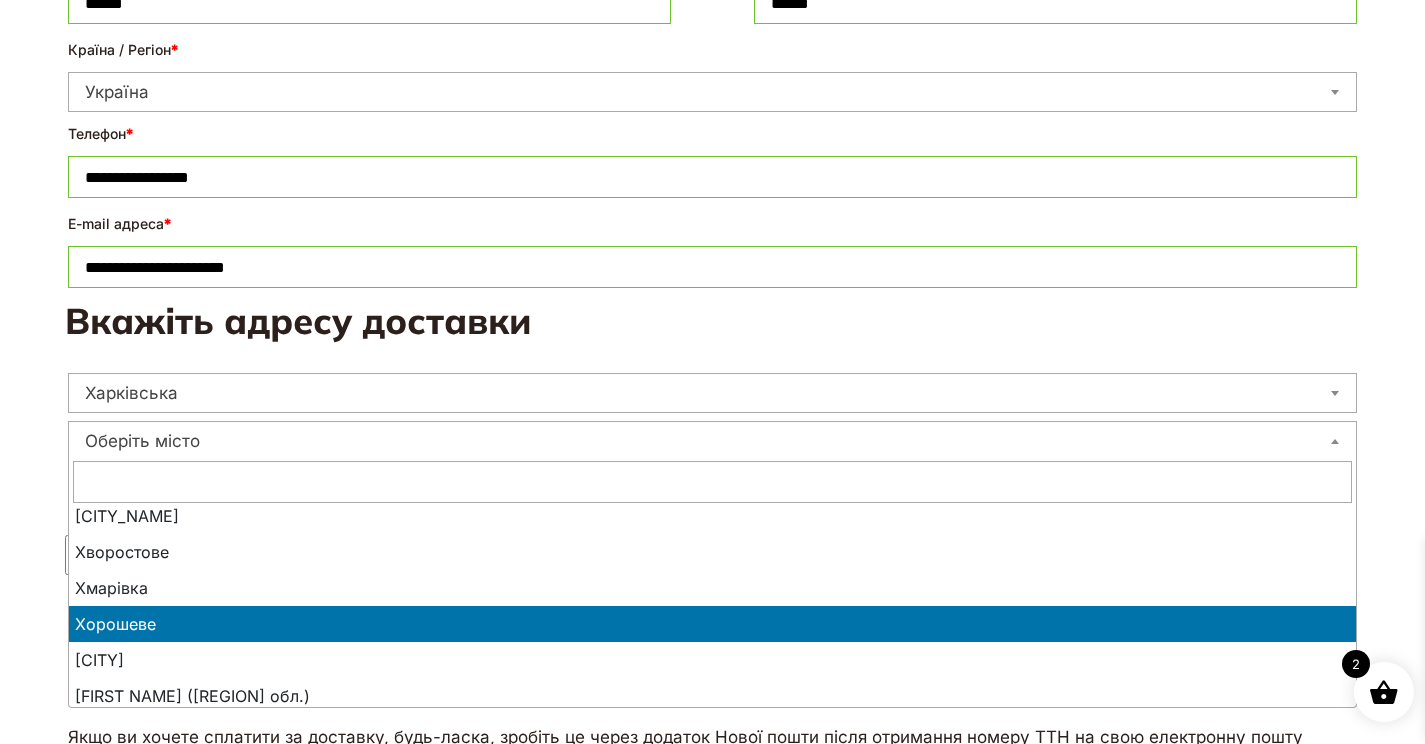 scroll, scrollTop: 12637, scrollLeft: 0, axis: vertical 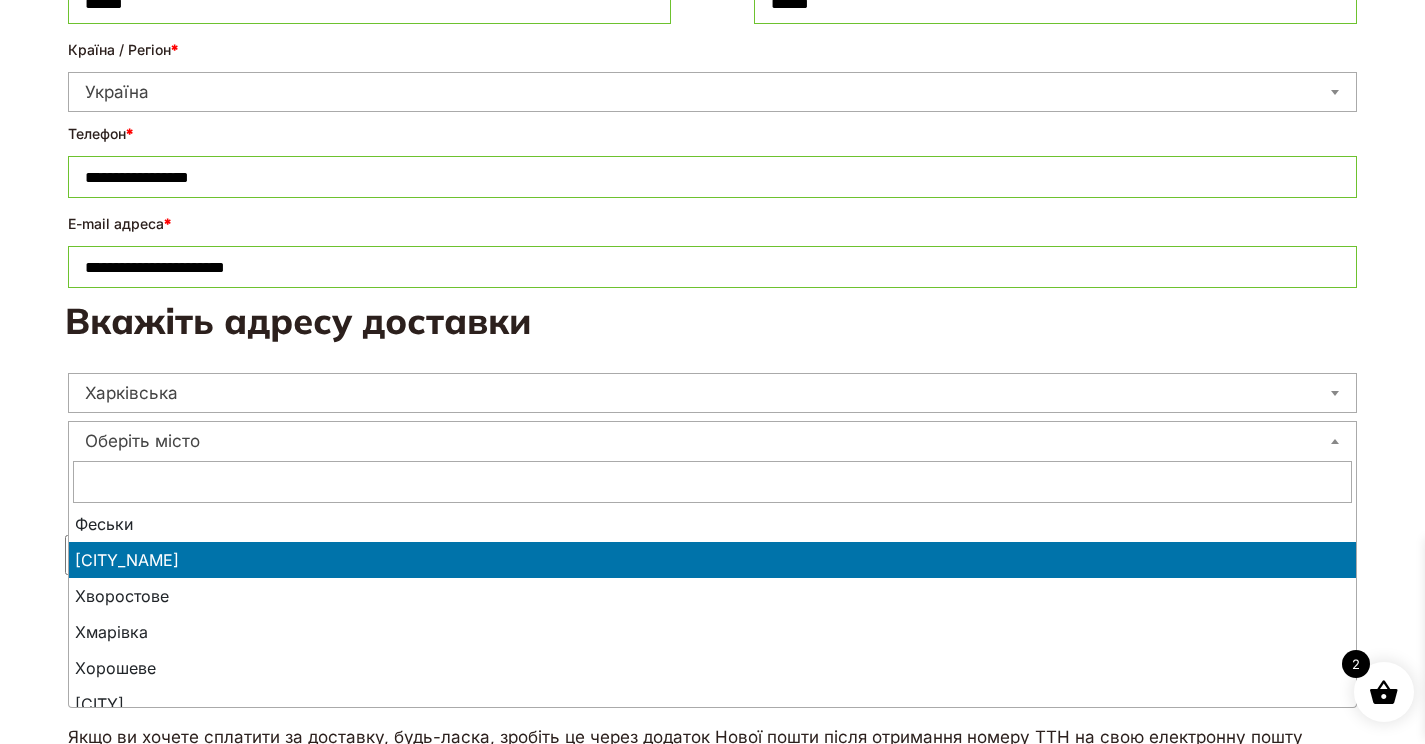 select on "**********" 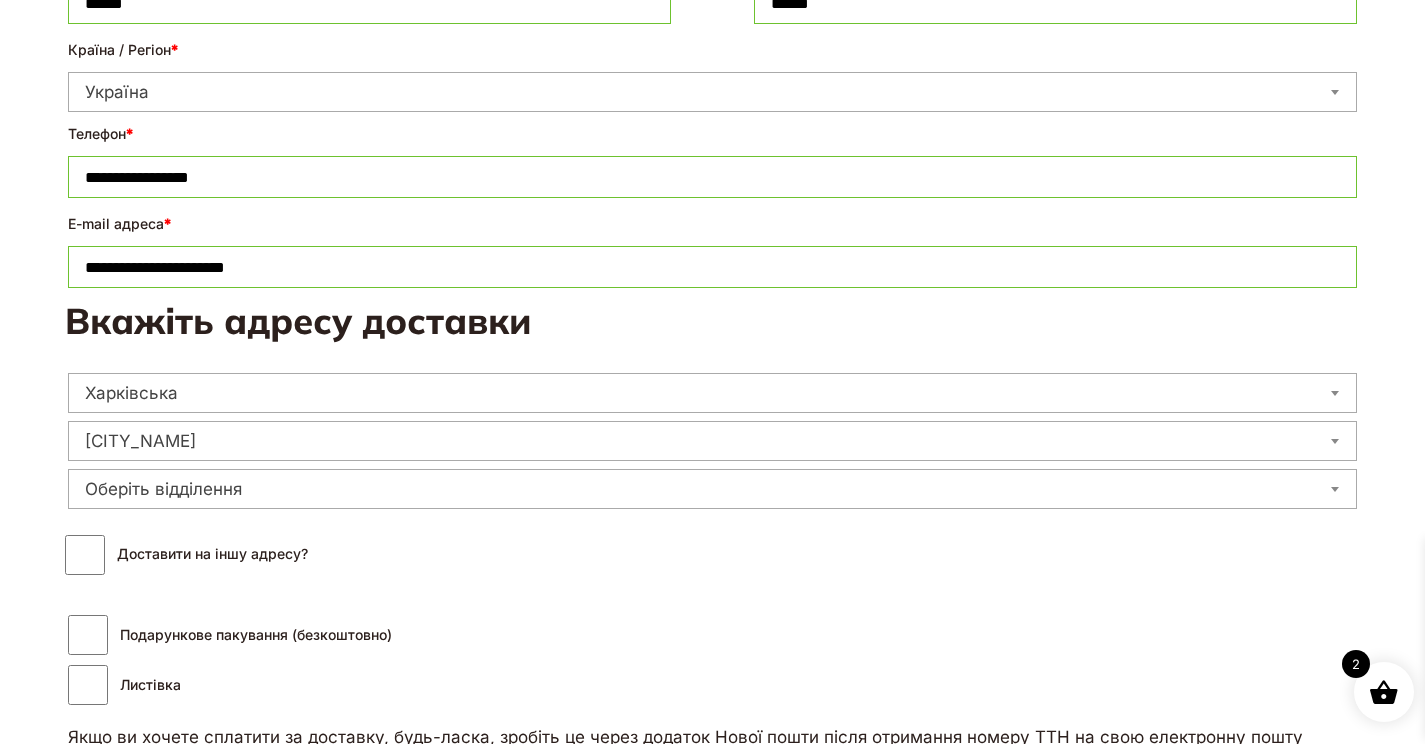 click on "Оберіть відділення" at bounding box center (712, 489) 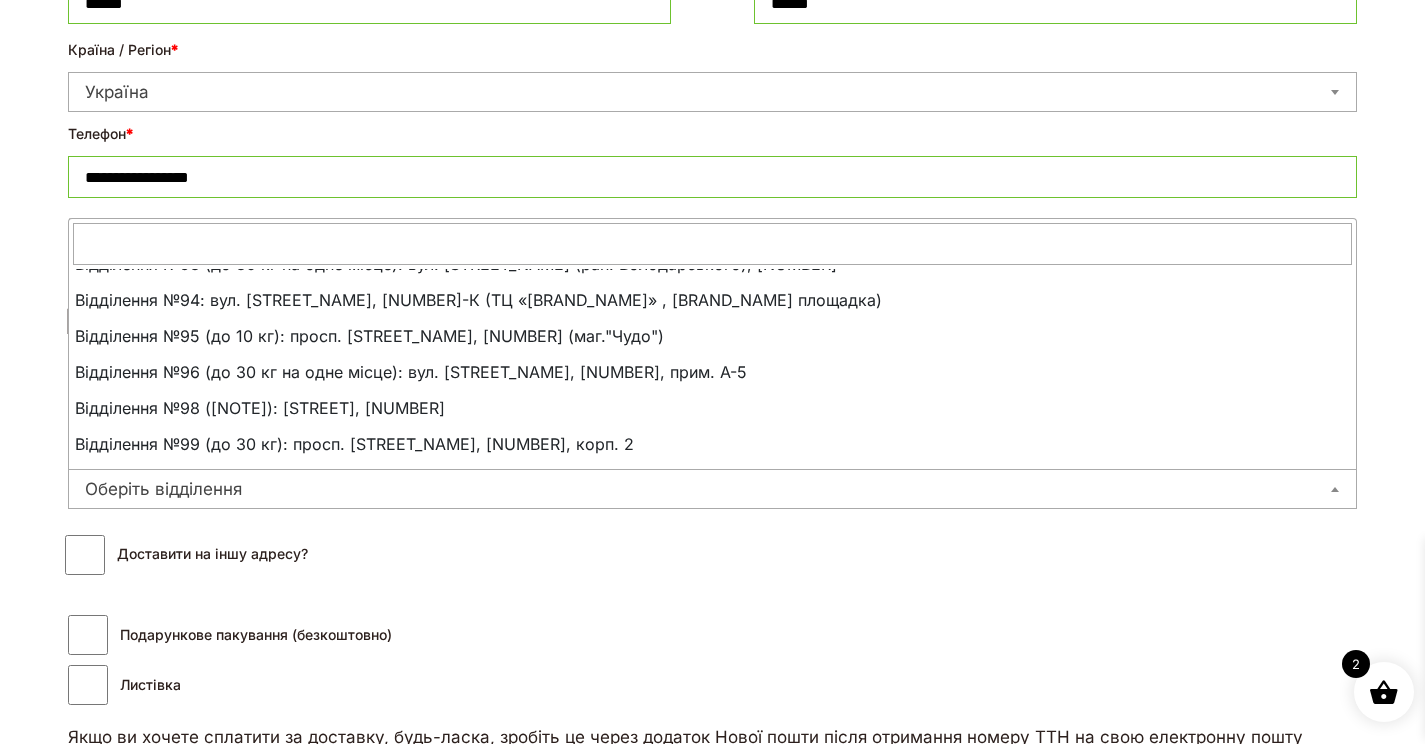 scroll, scrollTop: 2800, scrollLeft: 0, axis: vertical 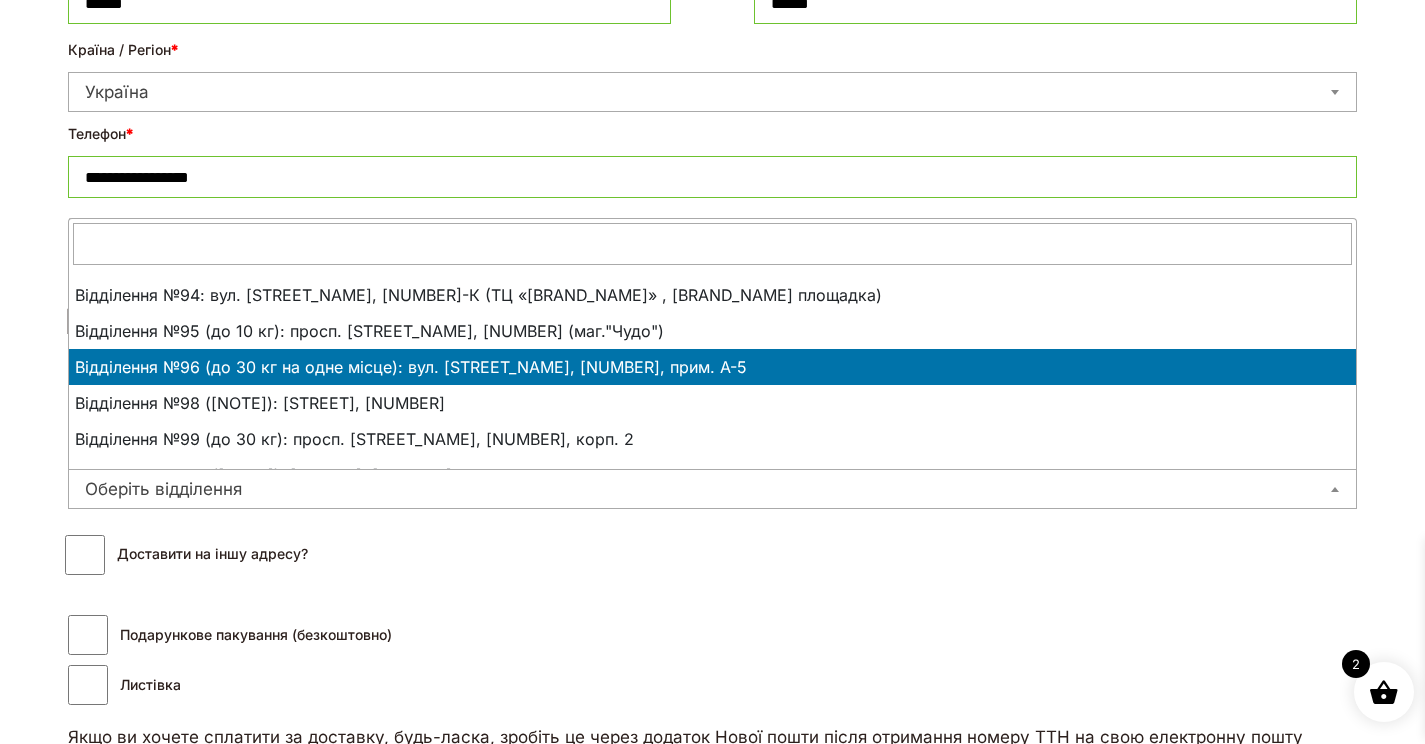 select on "**********" 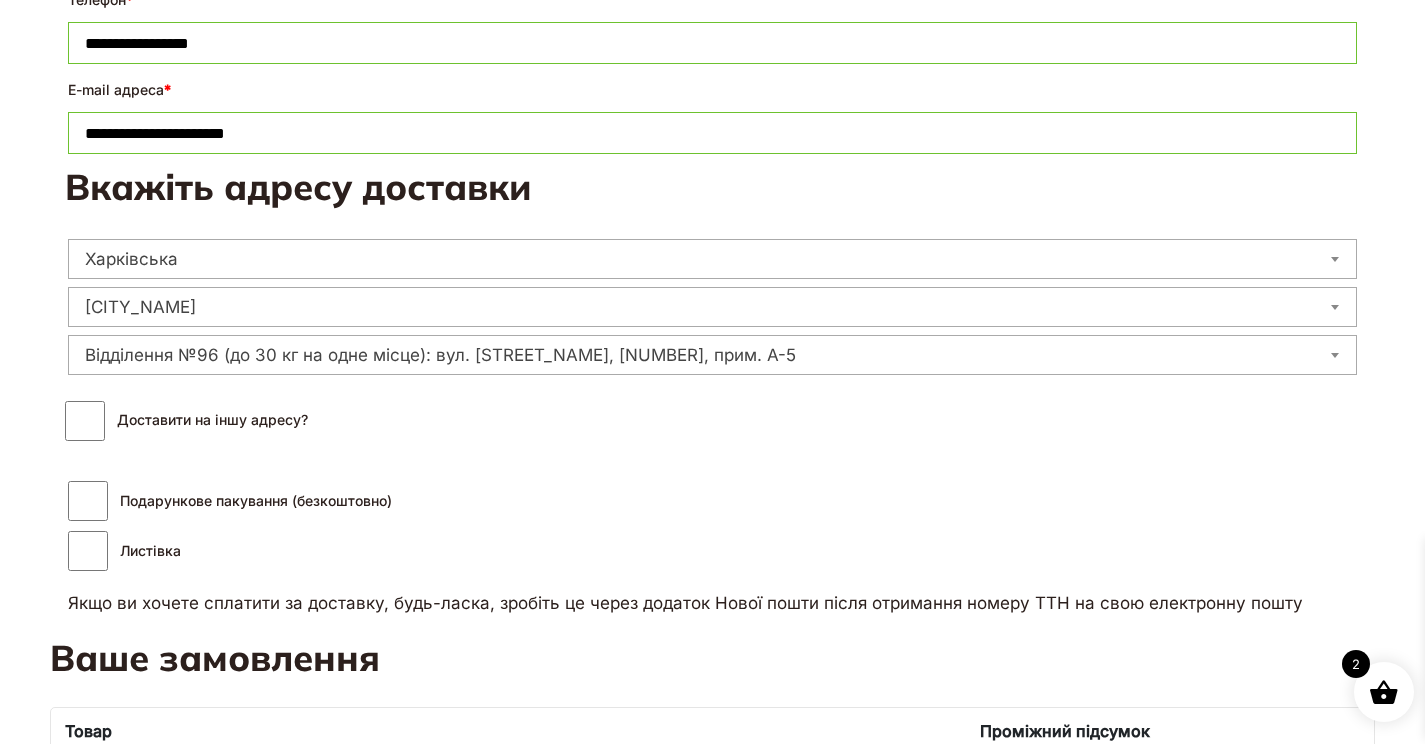 scroll, scrollTop: 890, scrollLeft: 0, axis: vertical 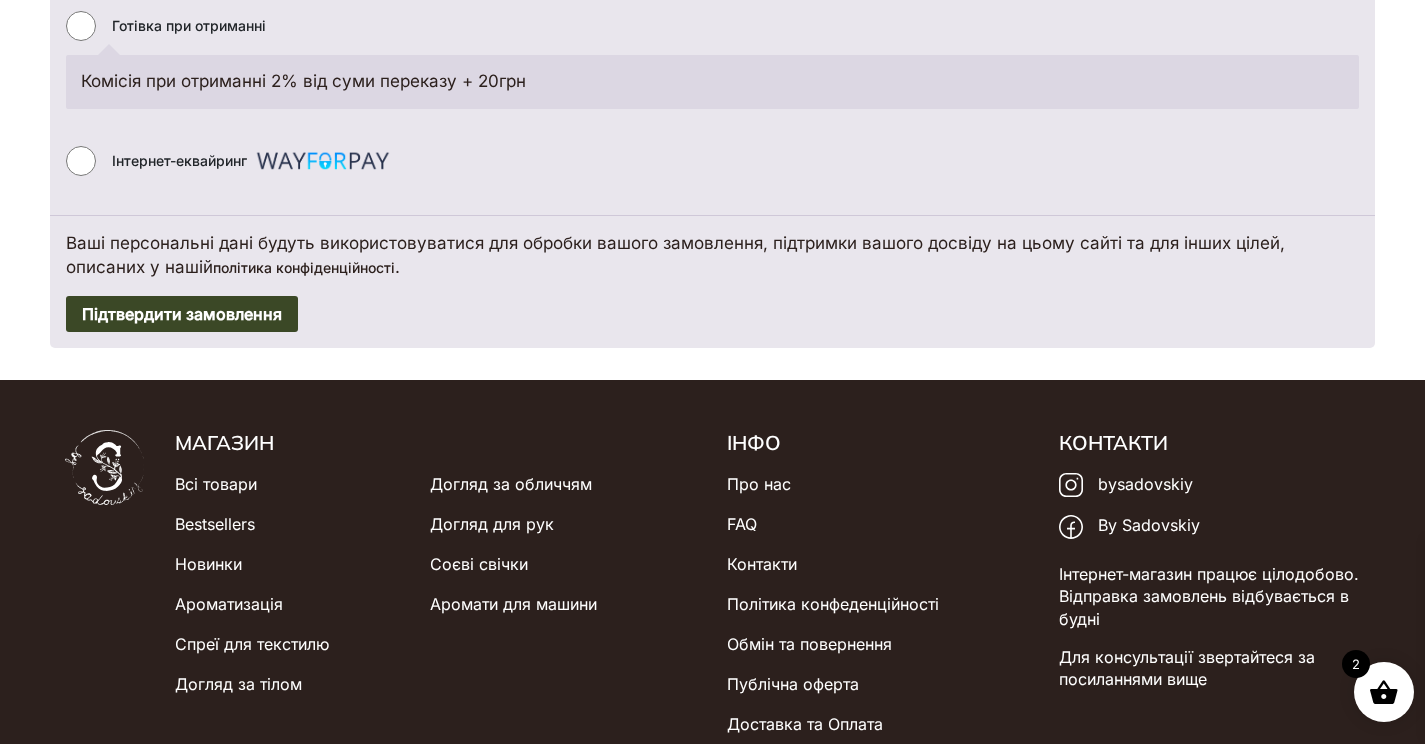 click on "Підтвердити замовлення" at bounding box center [182, 314] 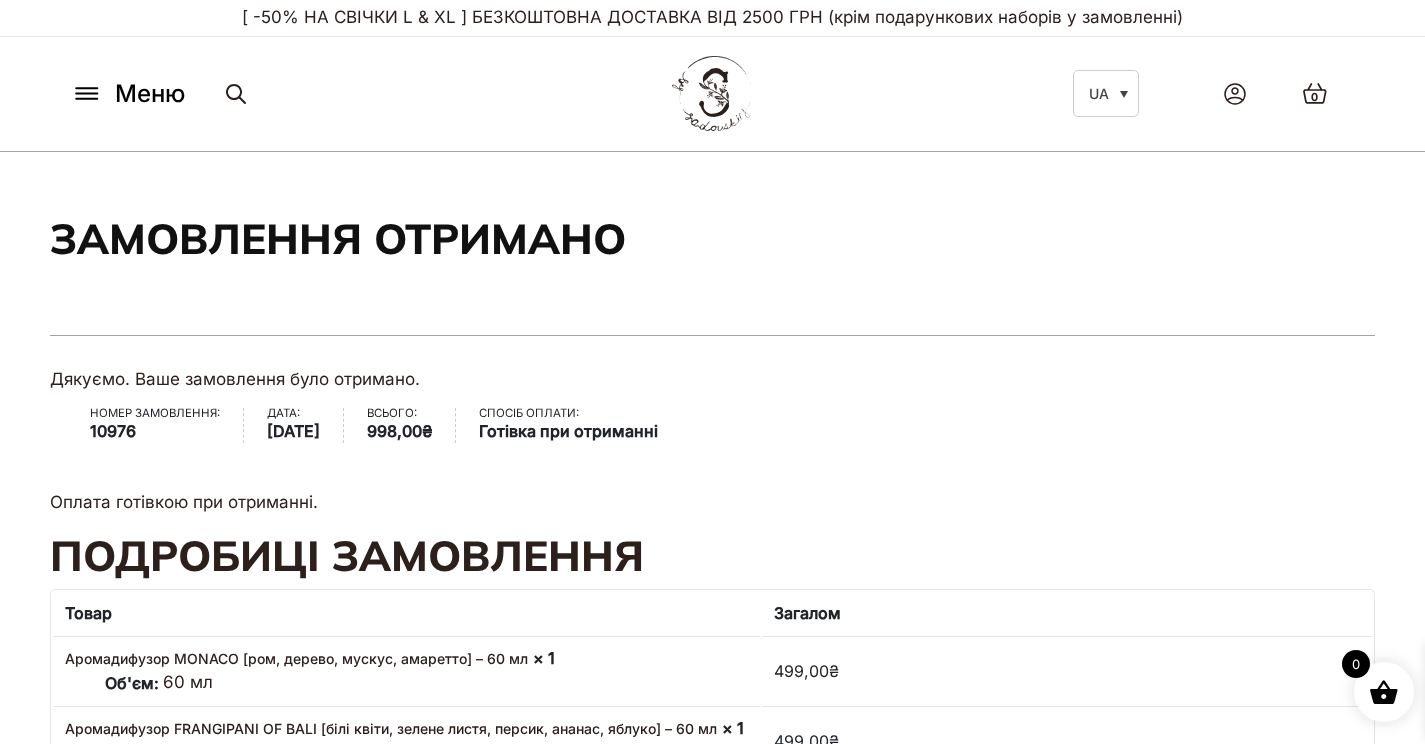 scroll, scrollTop: 0, scrollLeft: 0, axis: both 